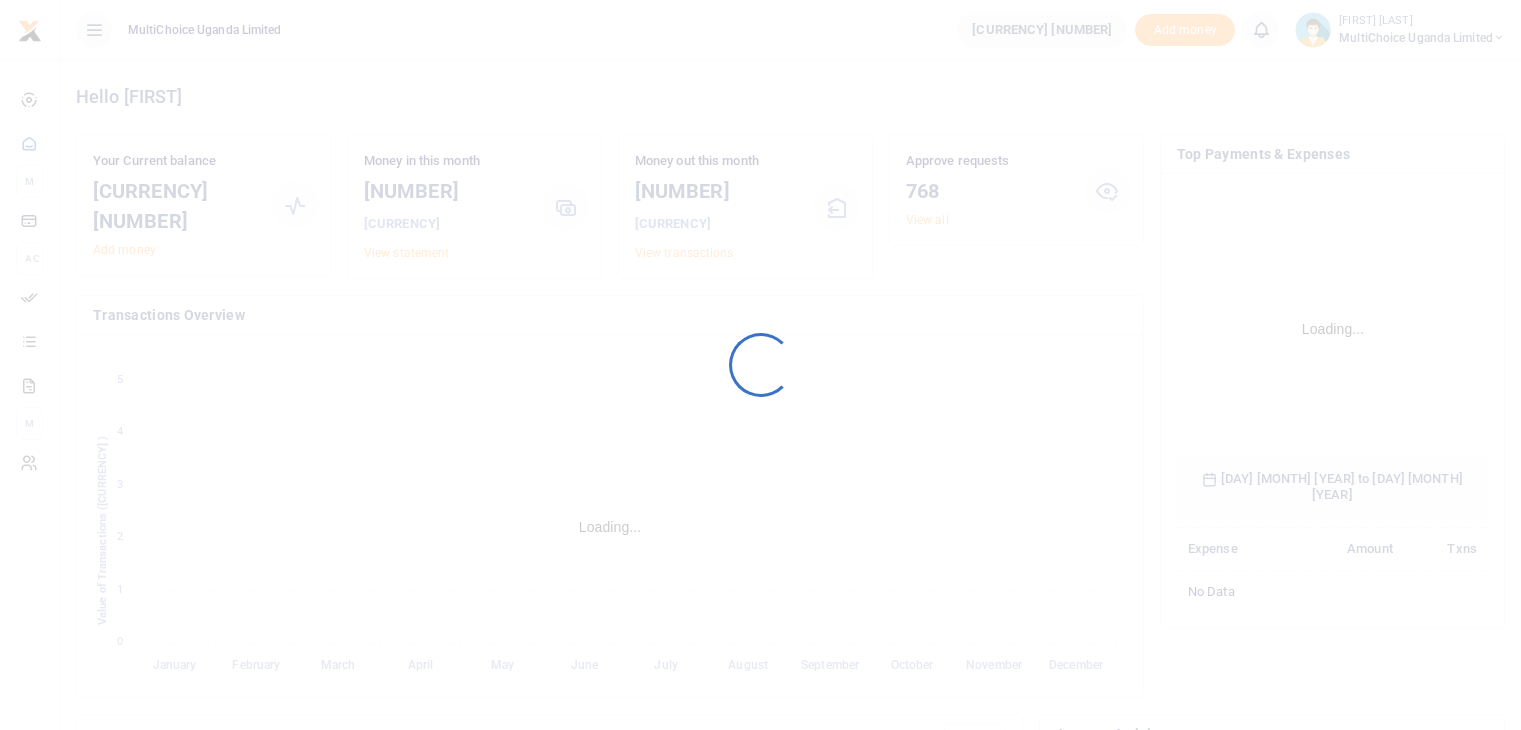 scroll, scrollTop: 0, scrollLeft: 0, axis: both 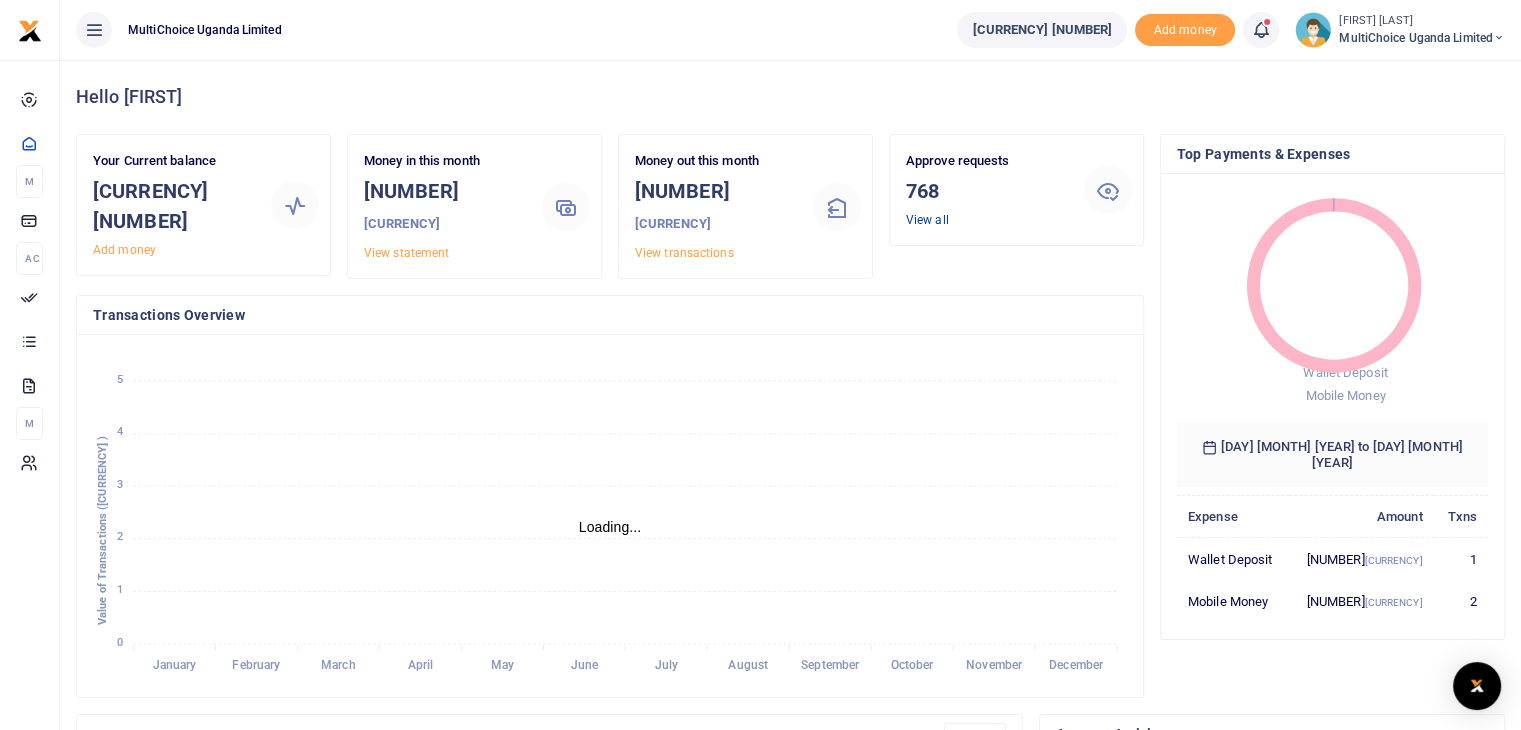 click on "View all" at bounding box center [927, 220] 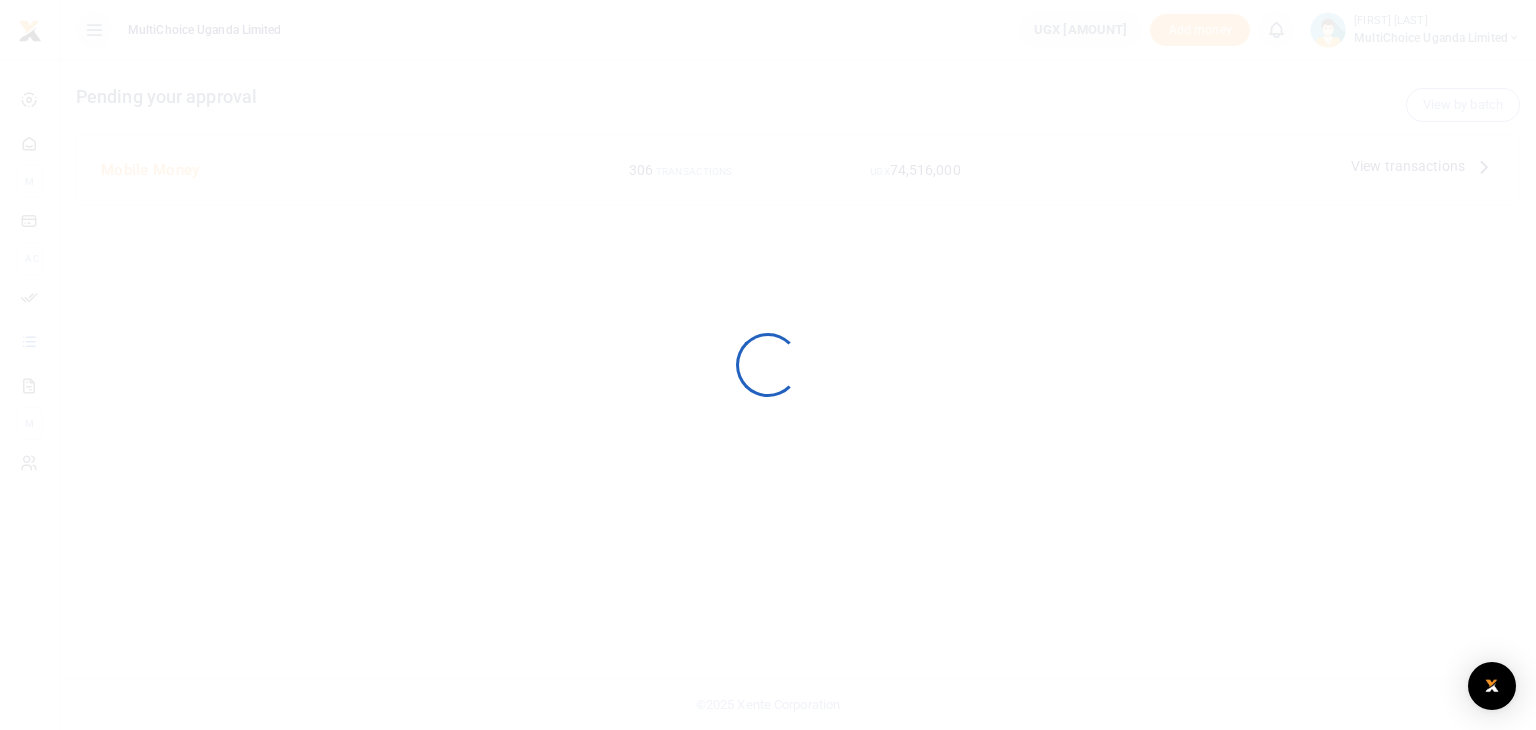 scroll, scrollTop: 0, scrollLeft: 0, axis: both 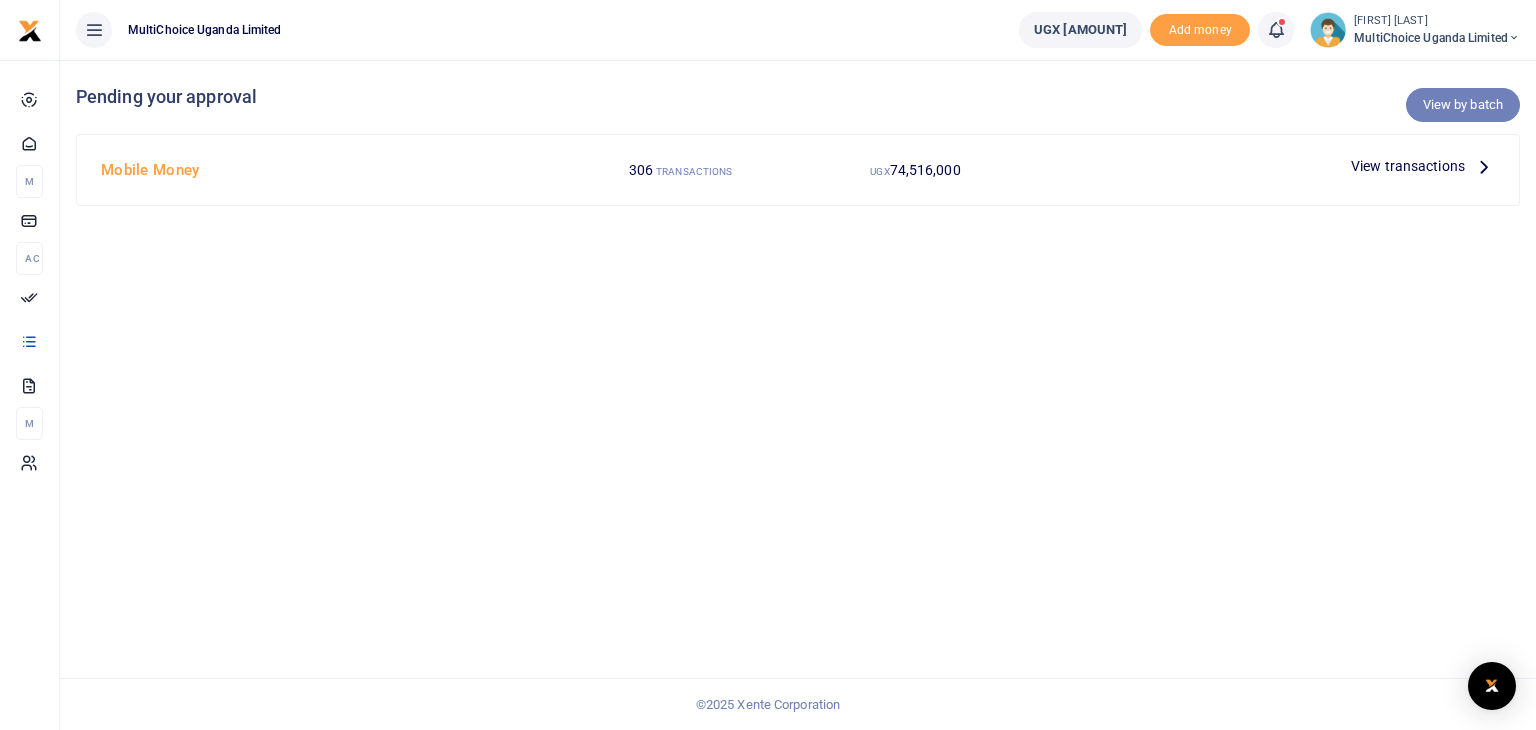 click on "View by batch" at bounding box center [1463, 105] 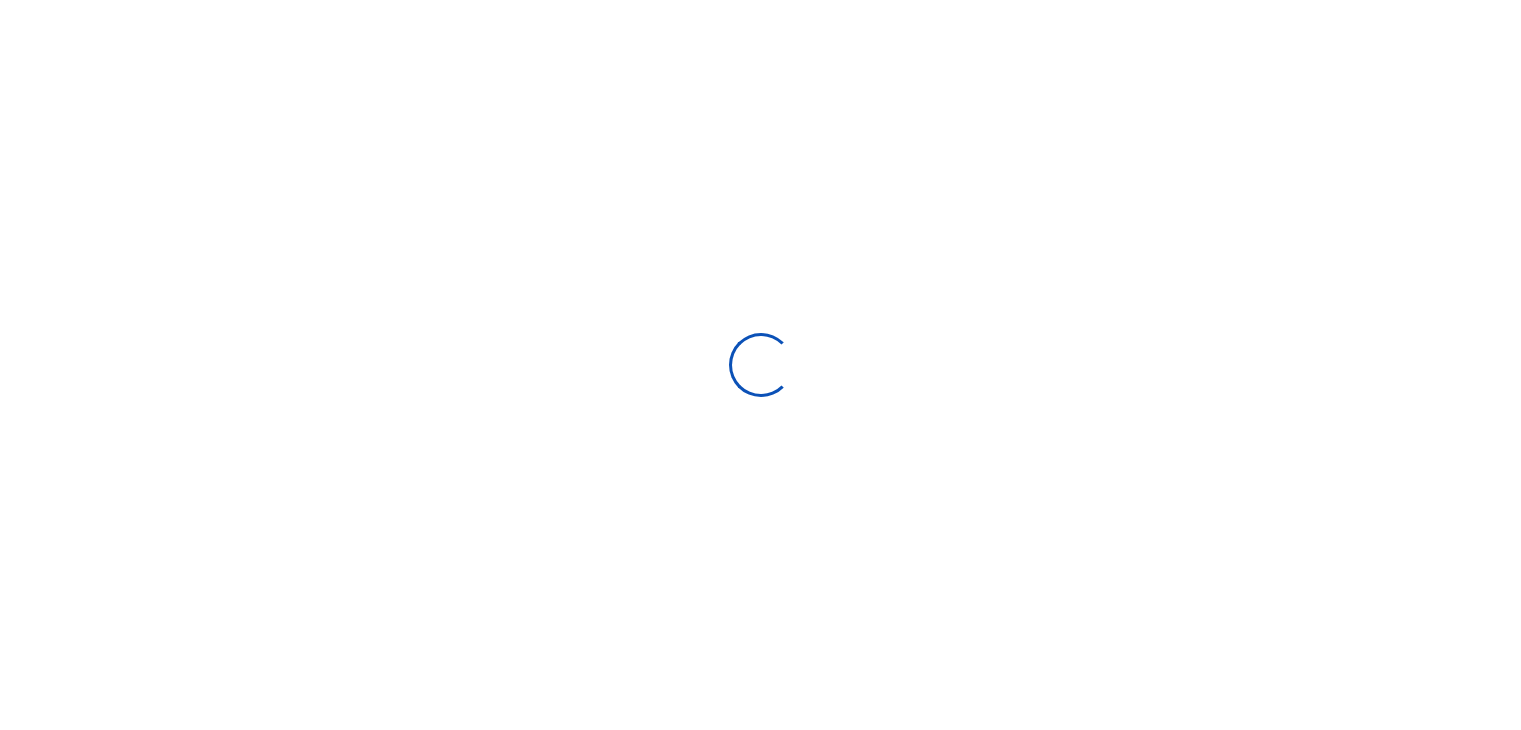 scroll, scrollTop: 0, scrollLeft: 0, axis: both 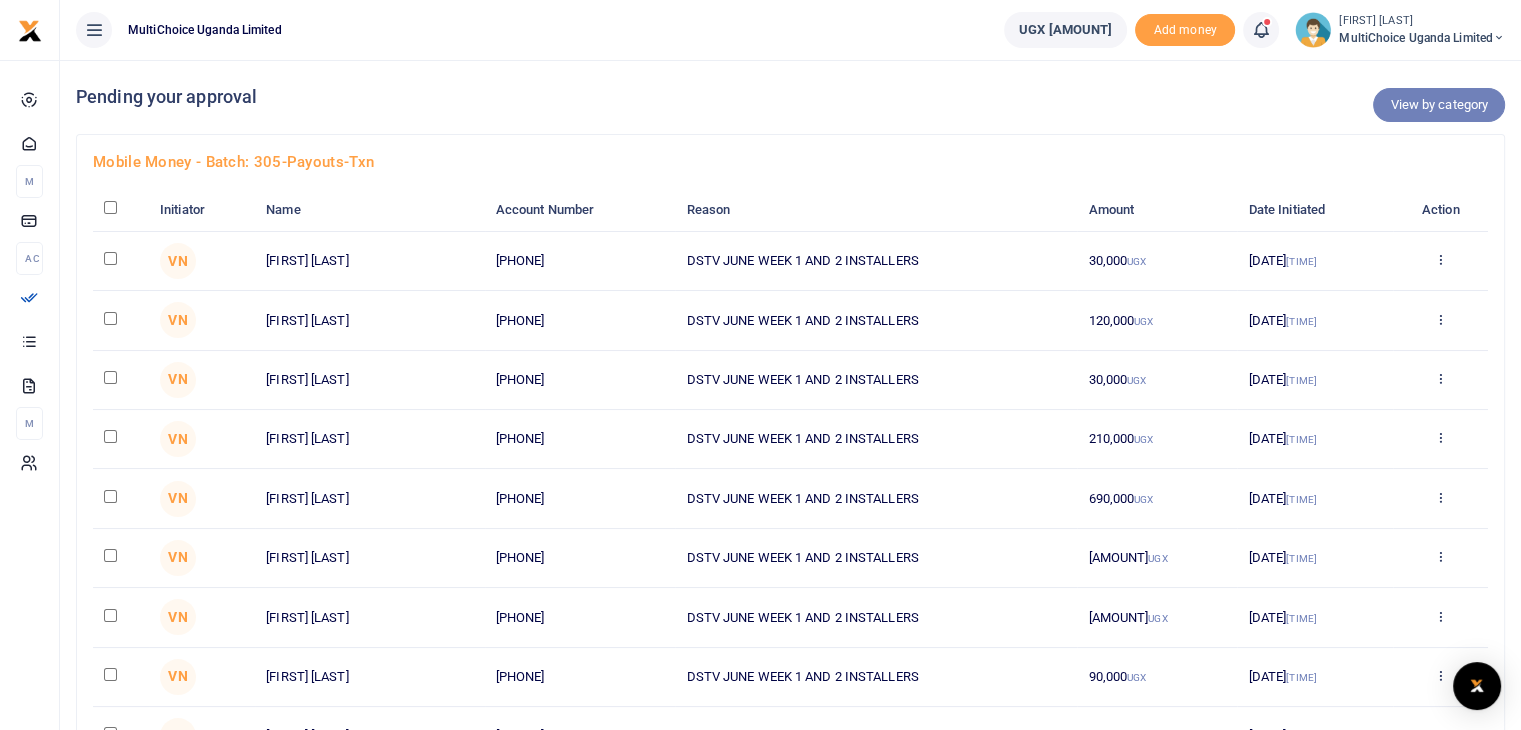 click on "View by category" at bounding box center [1439, 105] 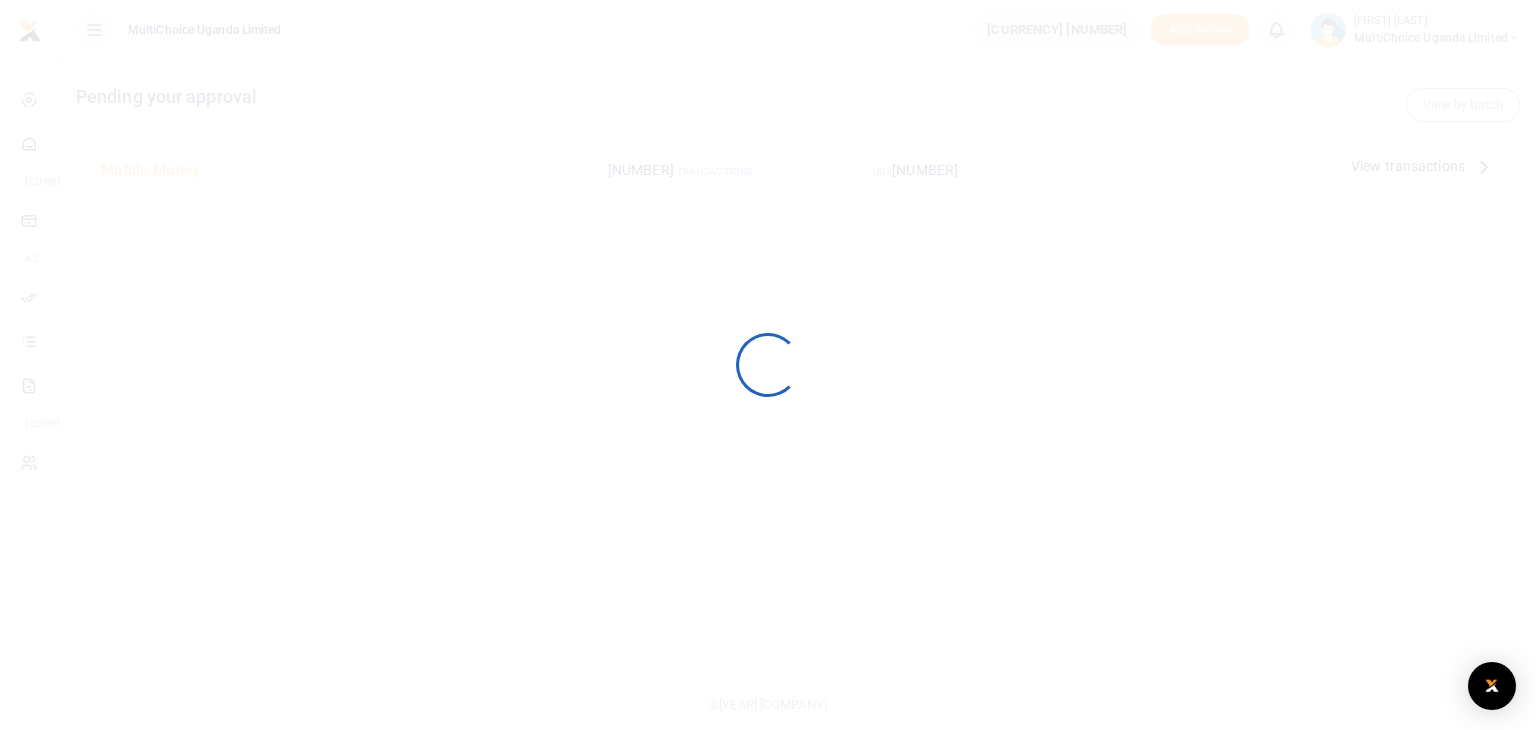 scroll, scrollTop: 0, scrollLeft: 0, axis: both 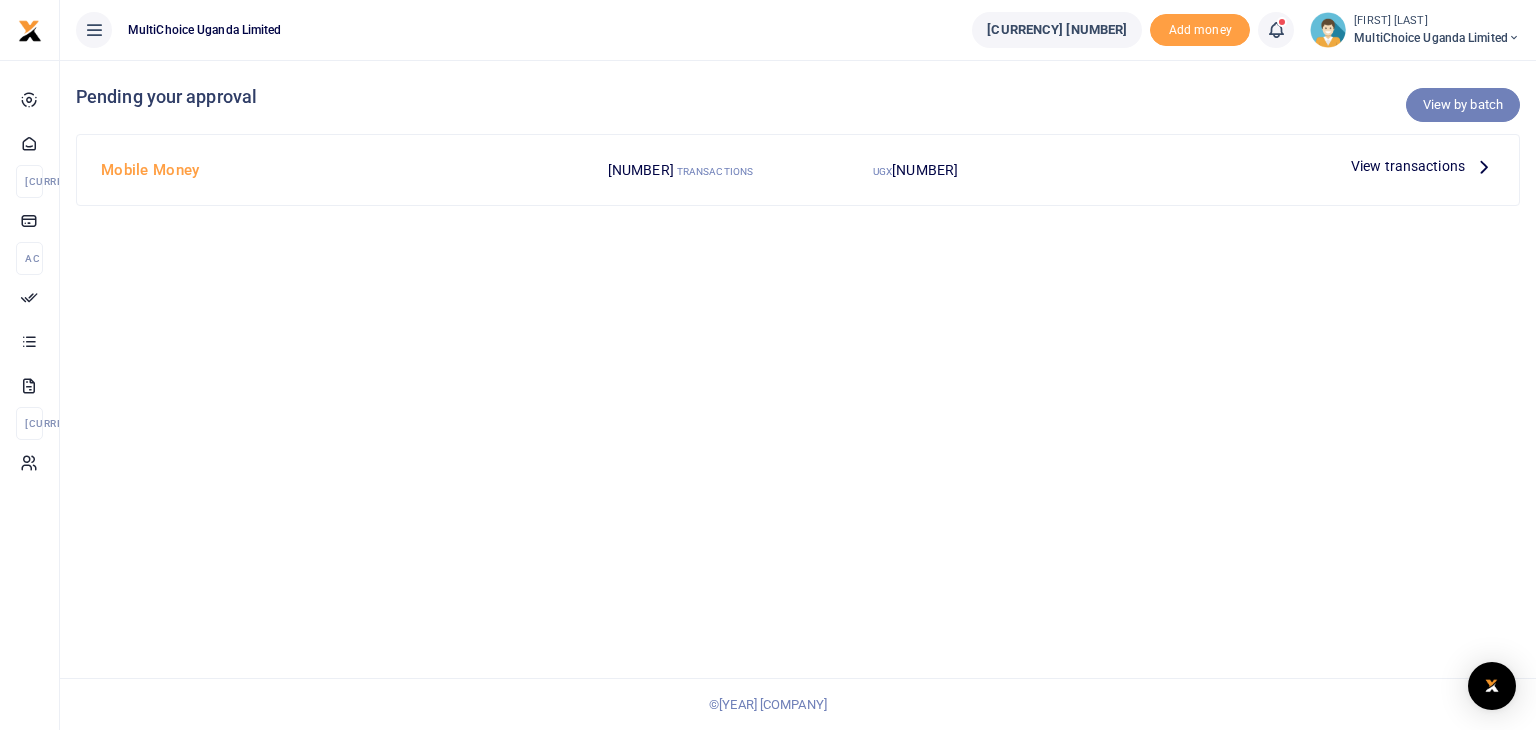 click on "View by batch" at bounding box center [1463, 105] 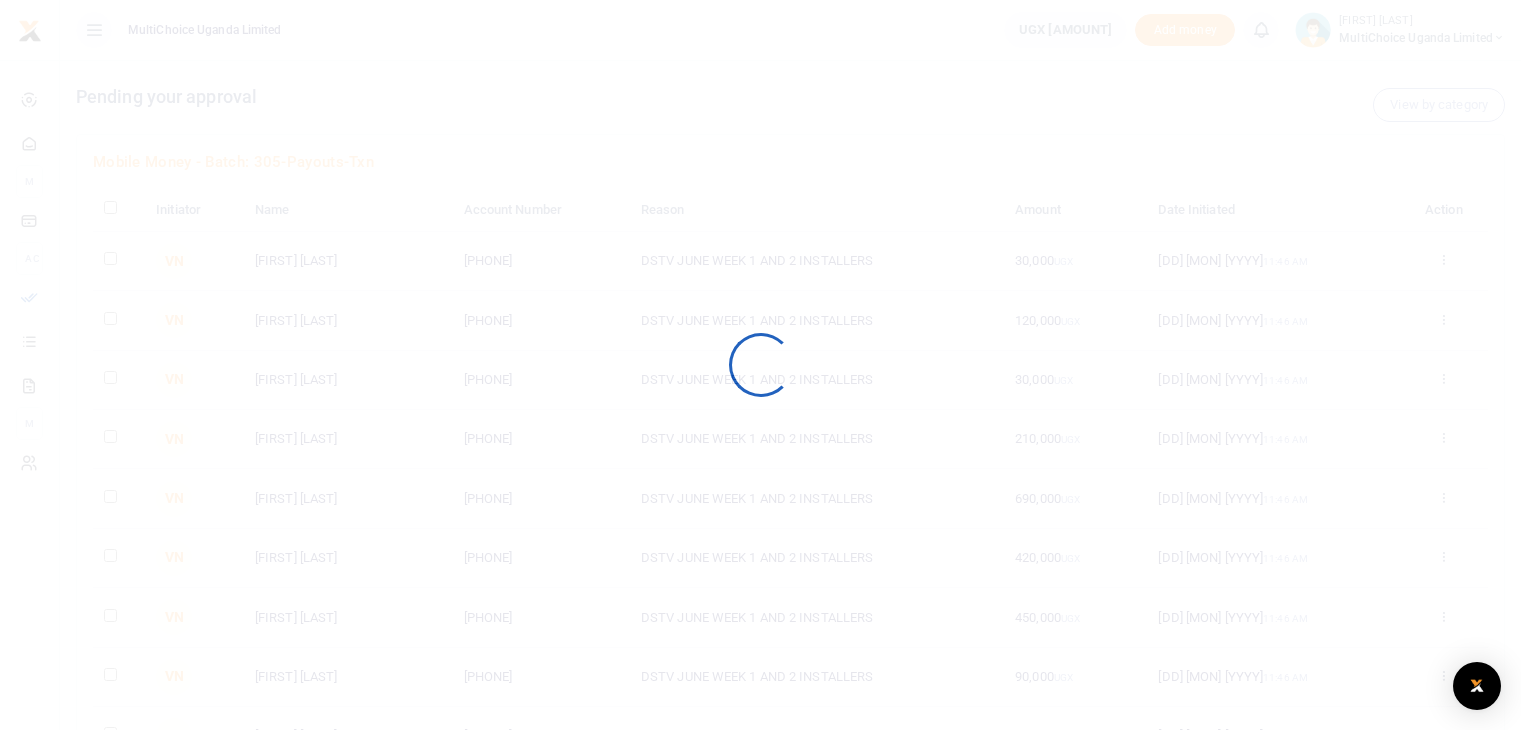 scroll, scrollTop: 0, scrollLeft: 0, axis: both 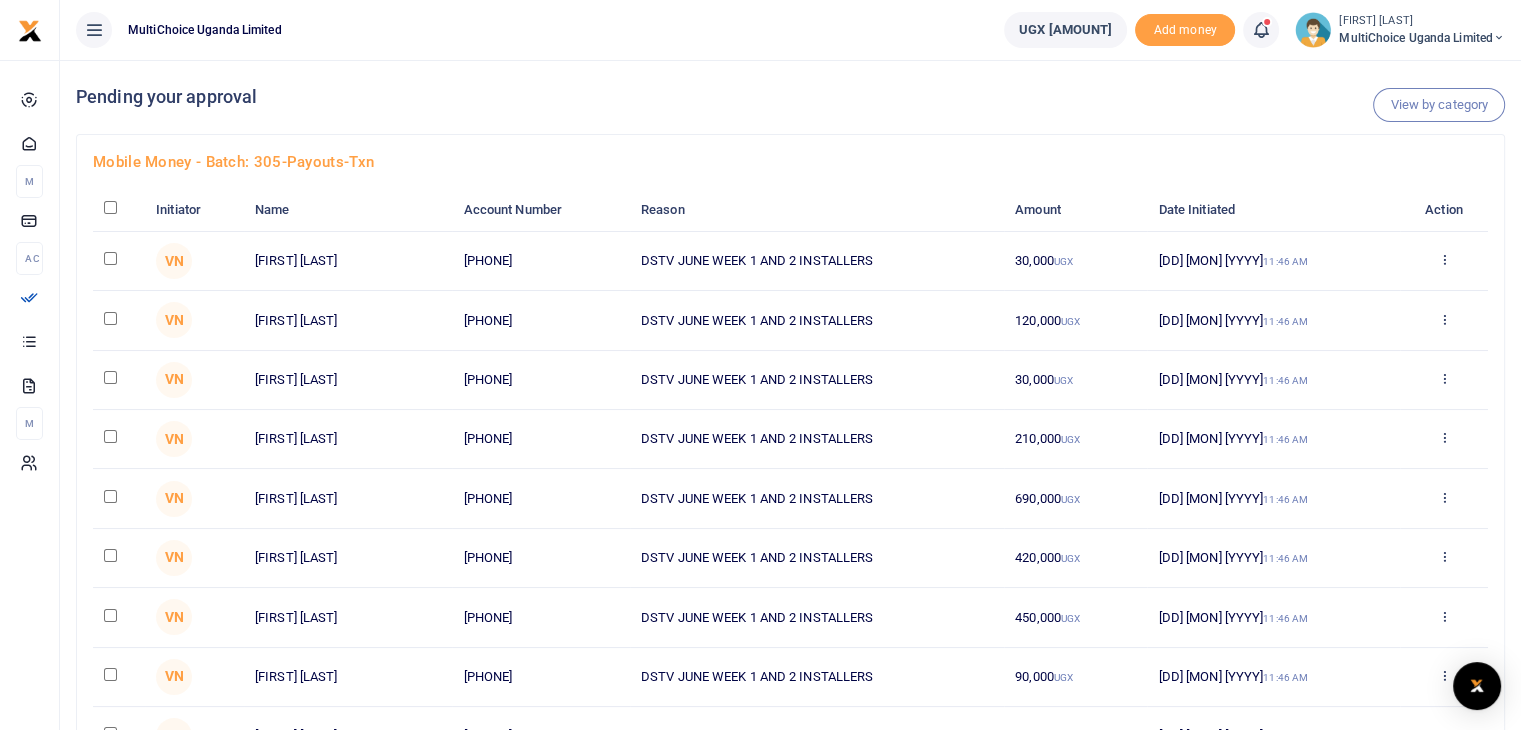click at bounding box center (110, 207) 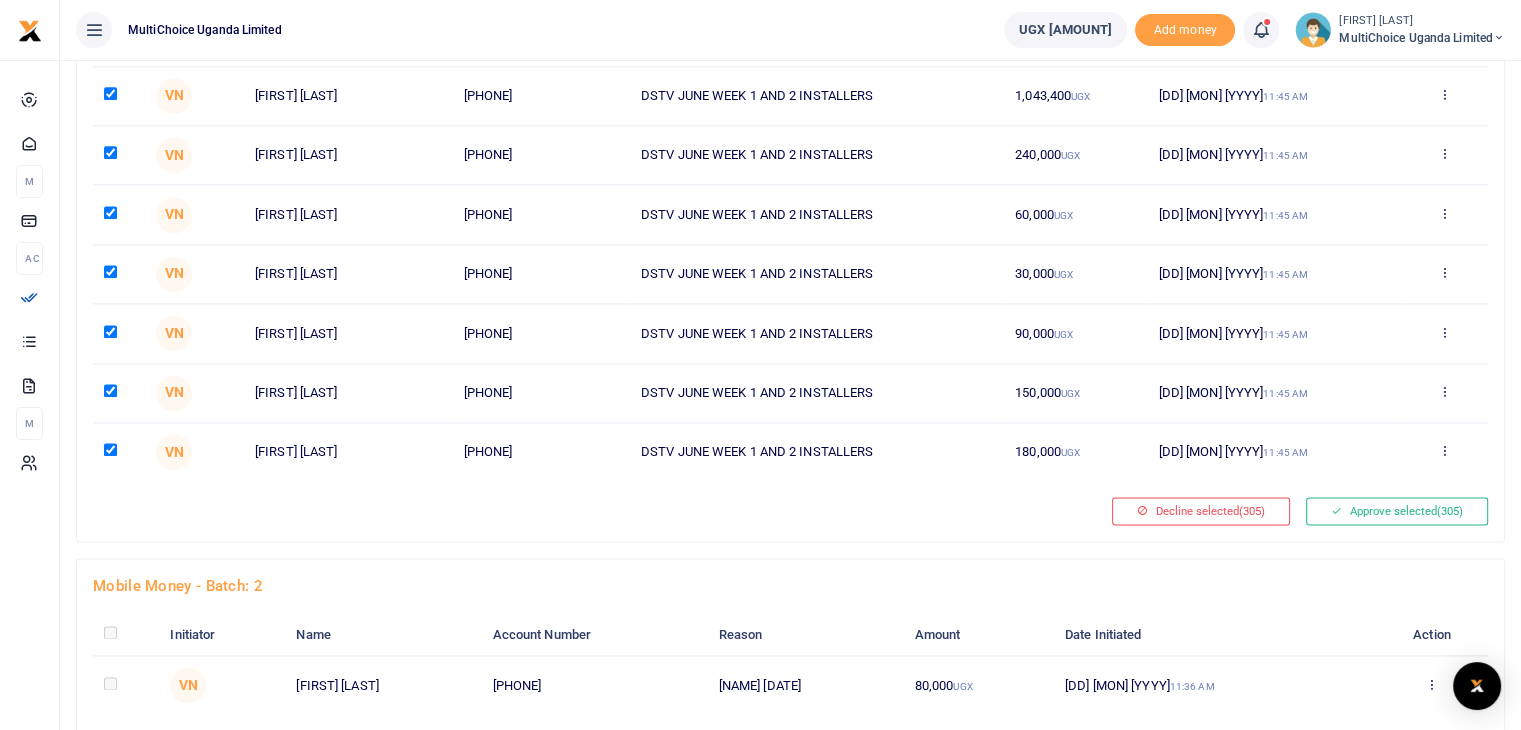 scroll, scrollTop: 17890, scrollLeft: 0, axis: vertical 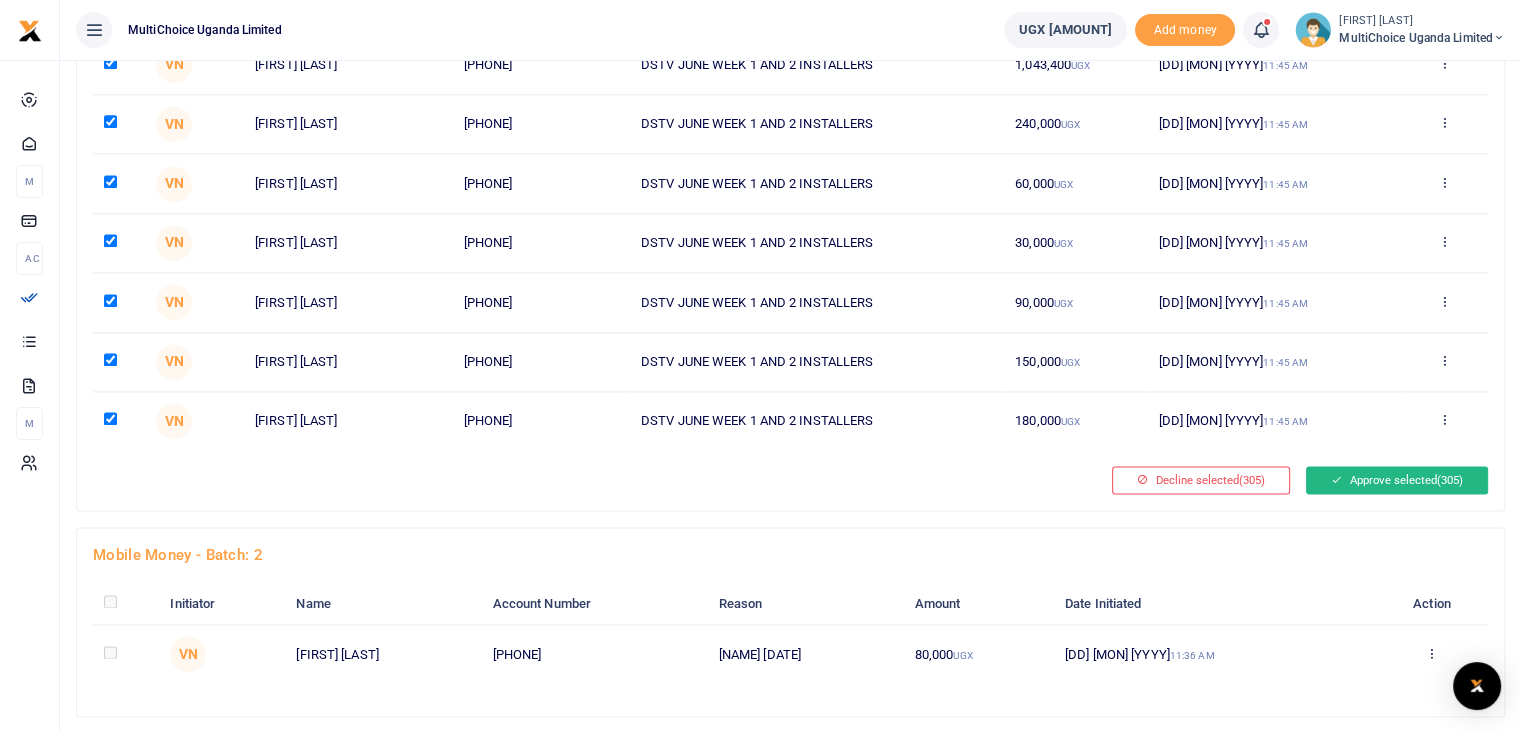 click on "Approve selected  (305)" at bounding box center (1397, 480) 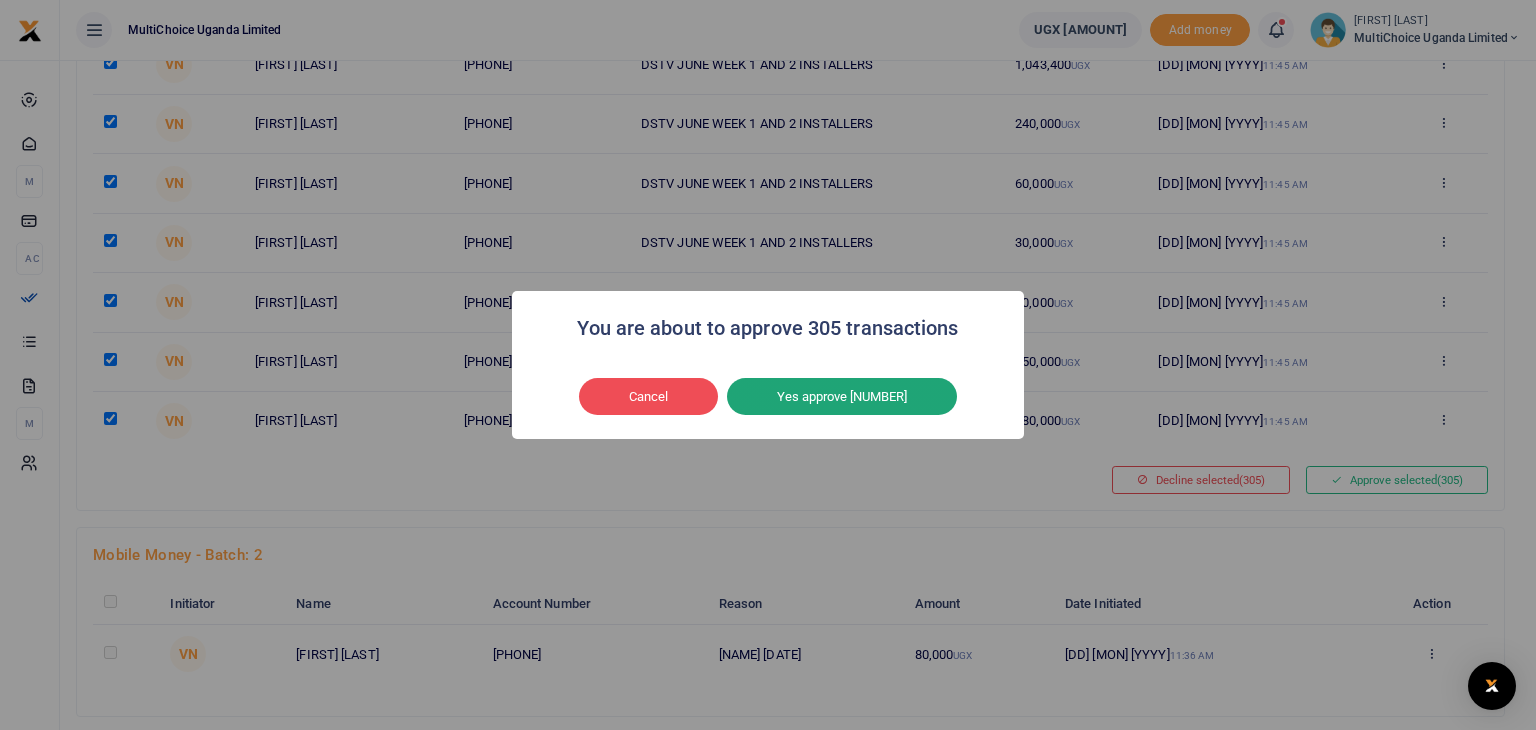 click on "Yes approve 305" at bounding box center (842, 397) 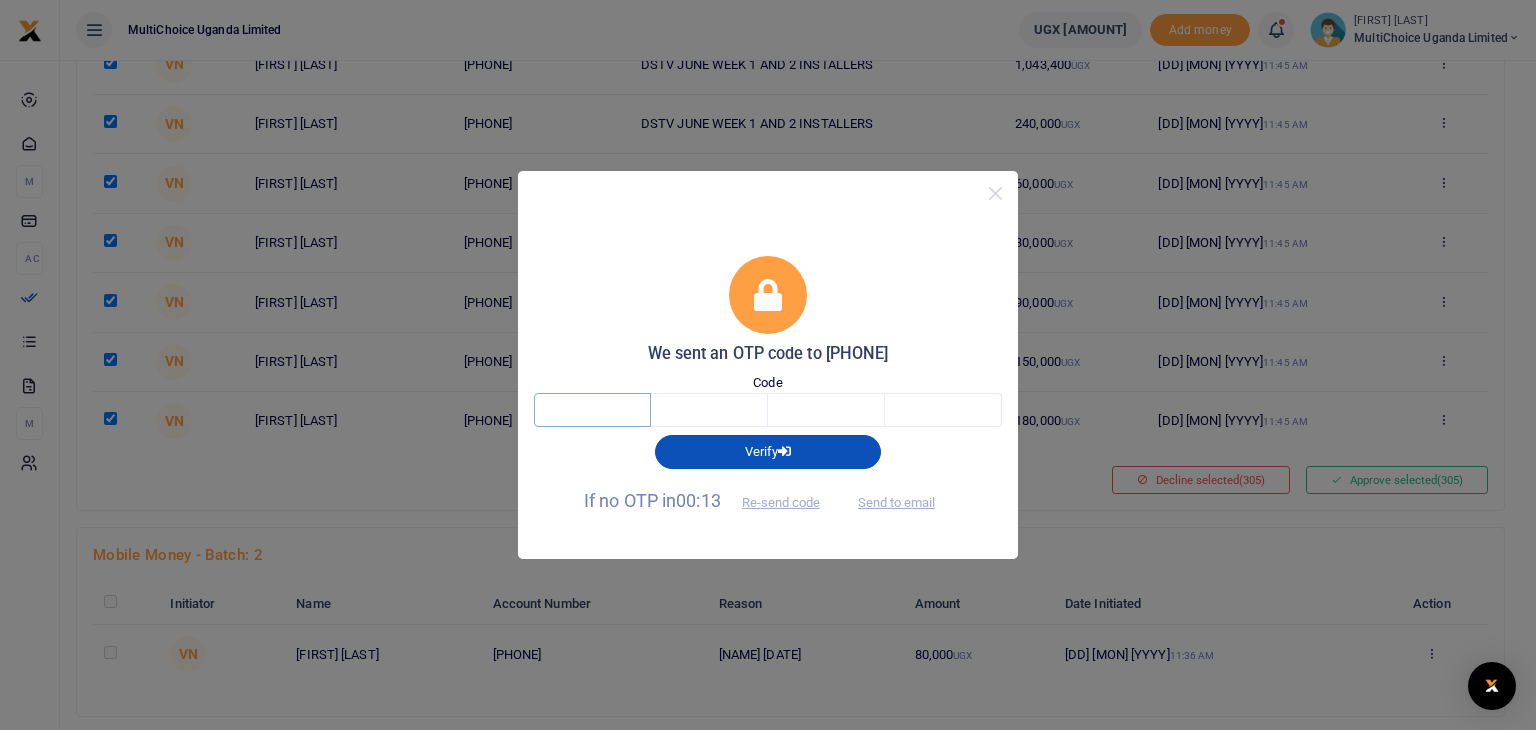 click at bounding box center (592, 410) 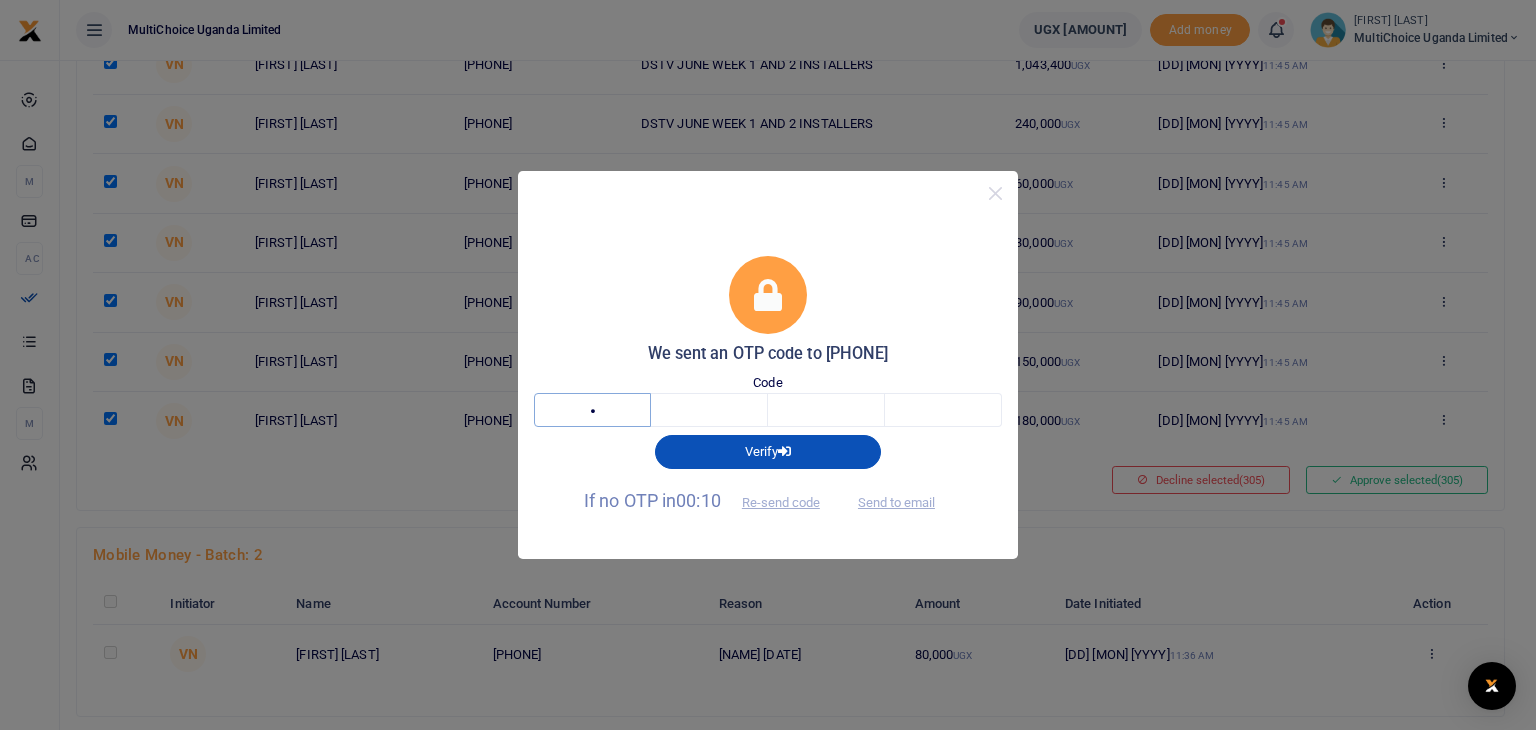 type on "1" 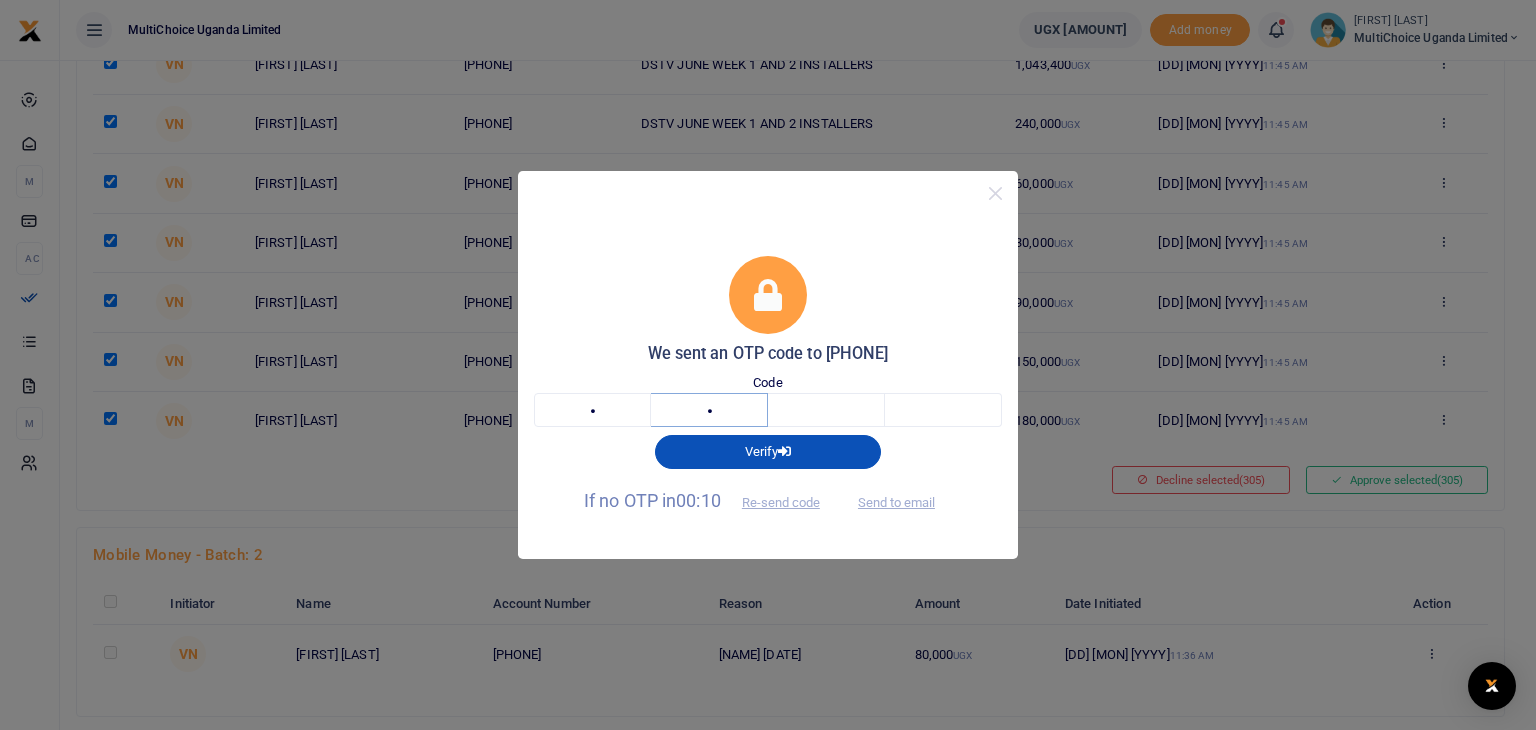 type on "0" 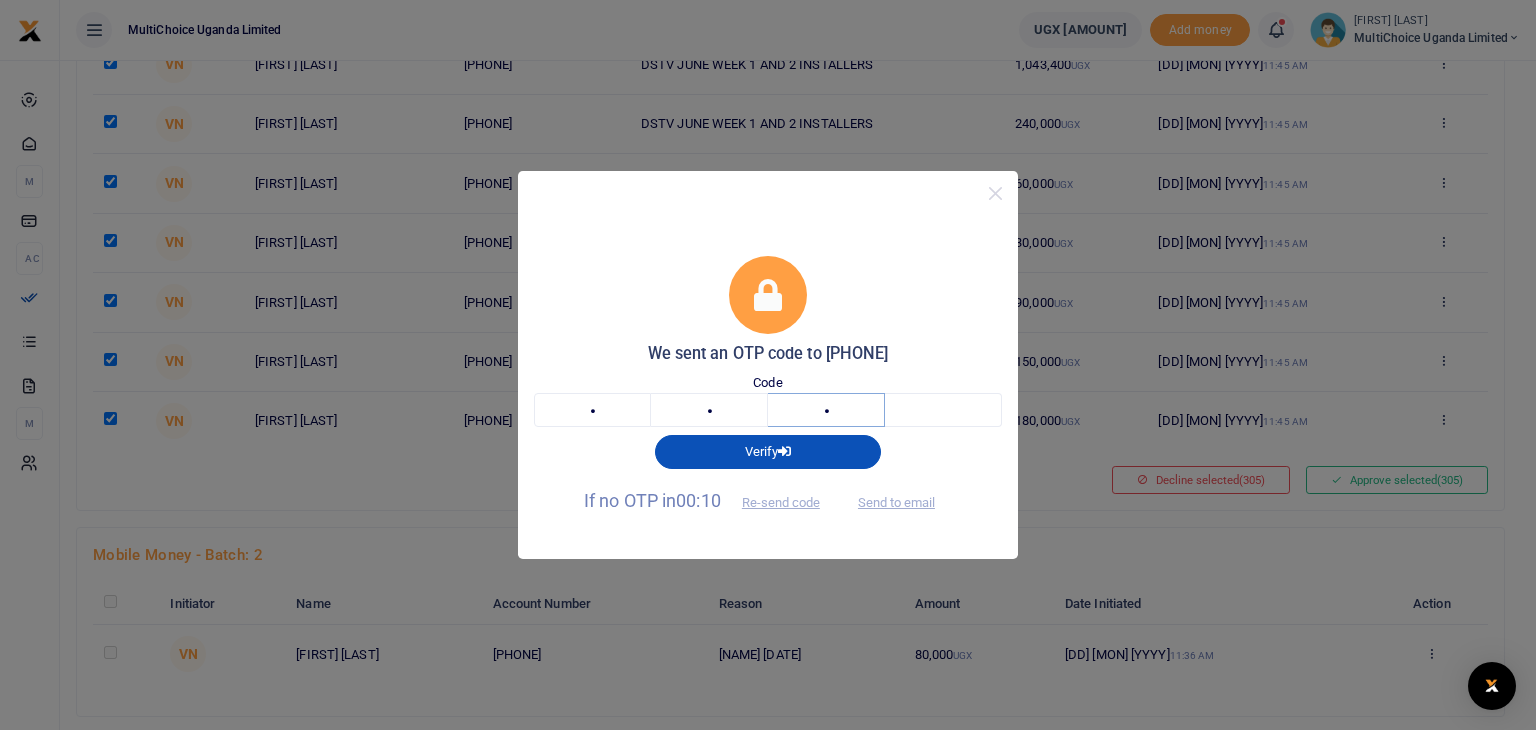 type on "4" 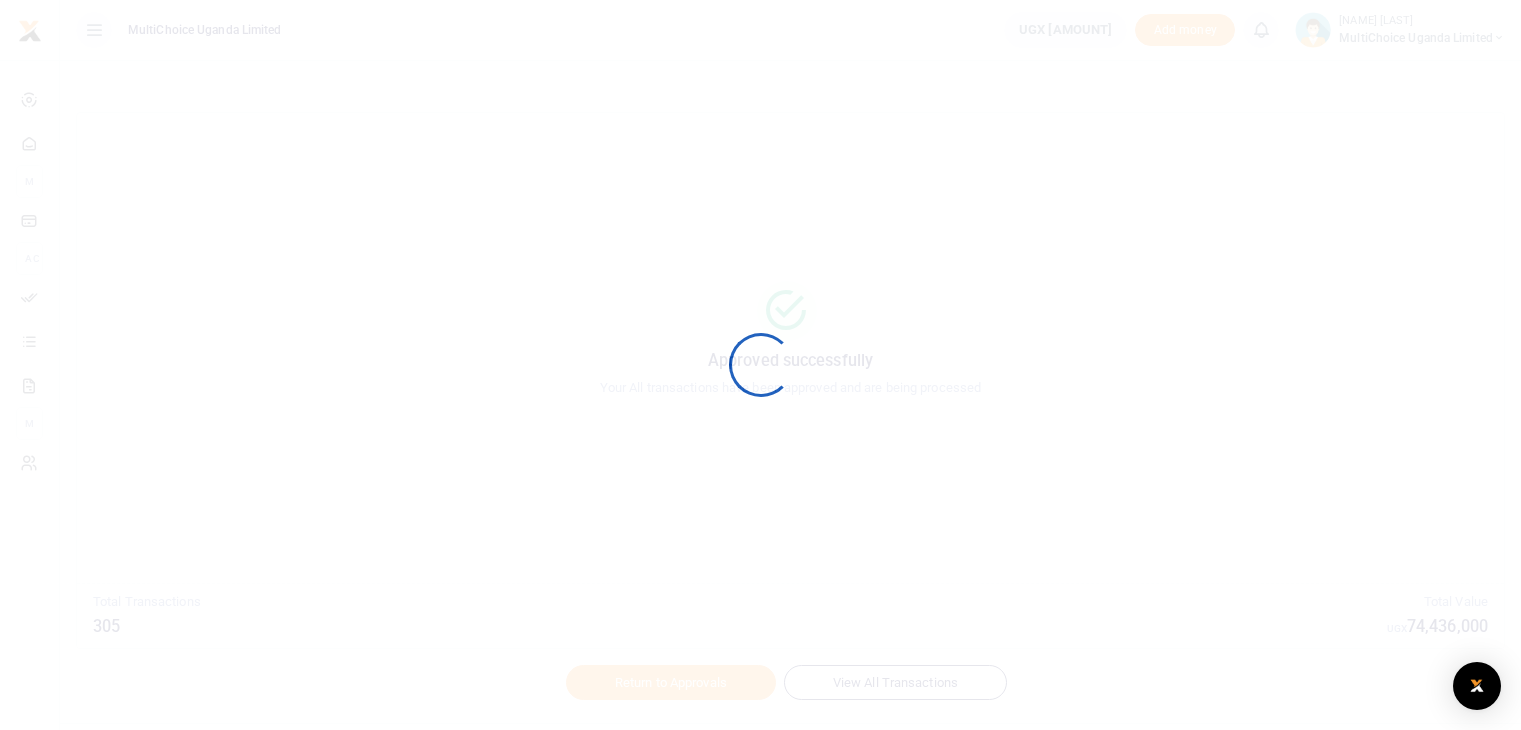 scroll, scrollTop: 0, scrollLeft: 0, axis: both 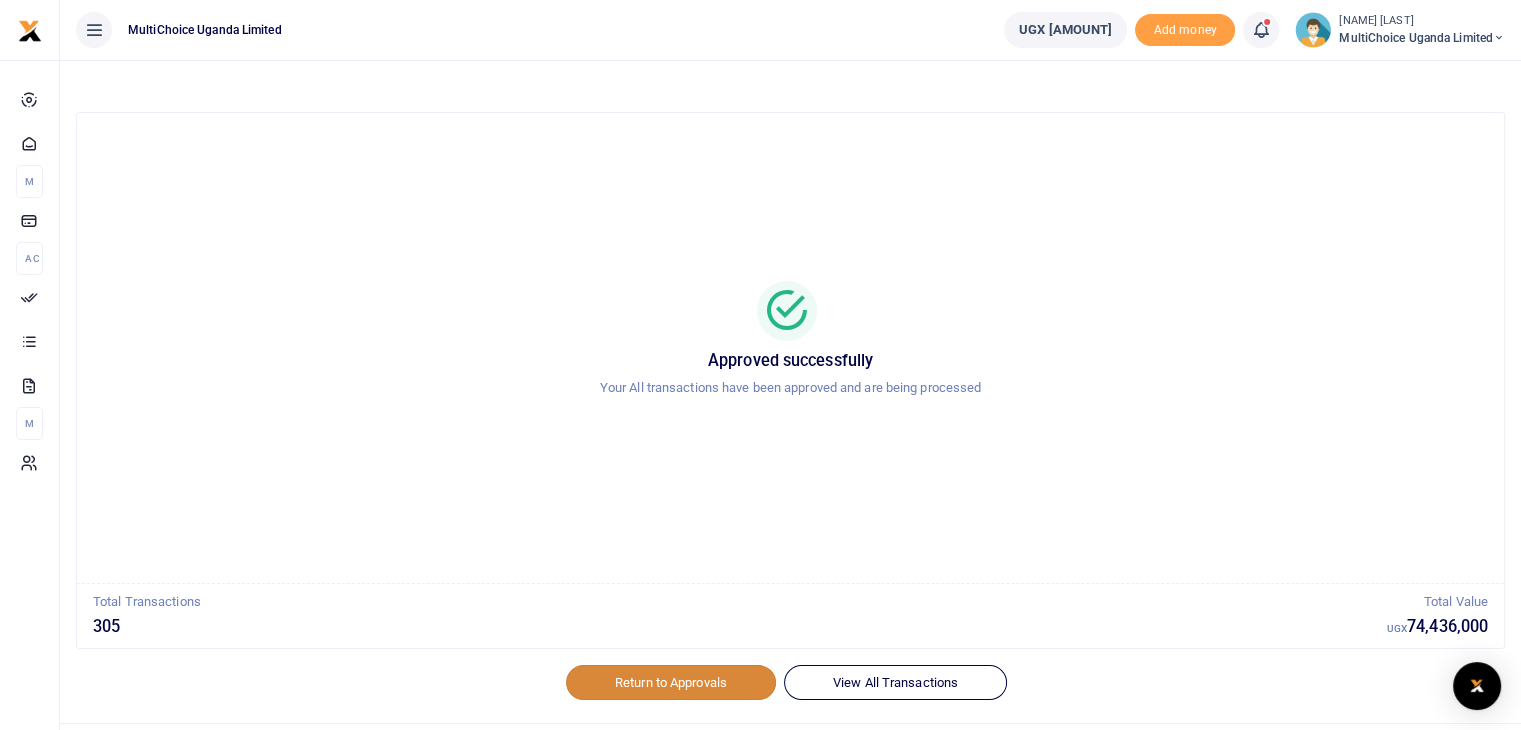 click on "Return to Approvals" at bounding box center [671, 682] 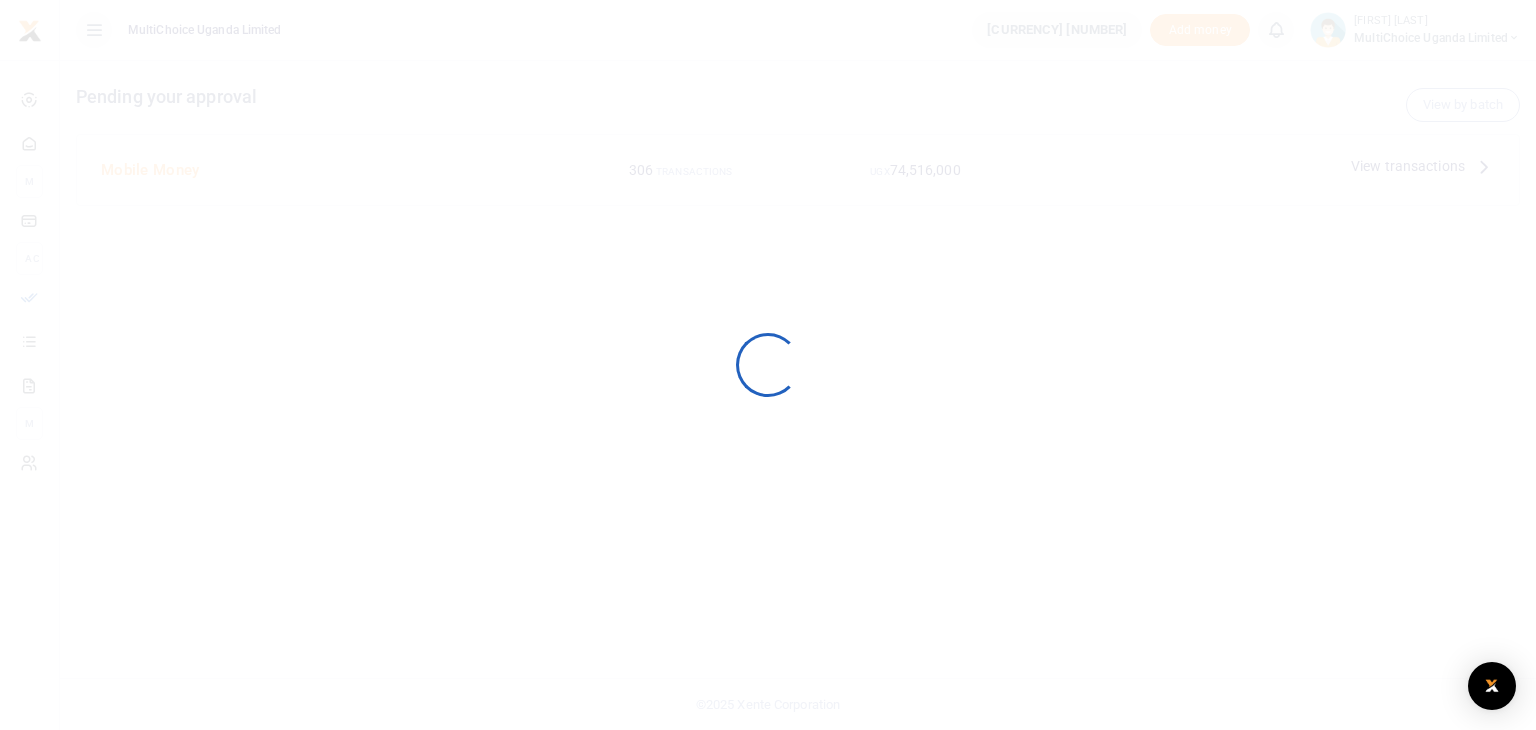 scroll, scrollTop: 0, scrollLeft: 0, axis: both 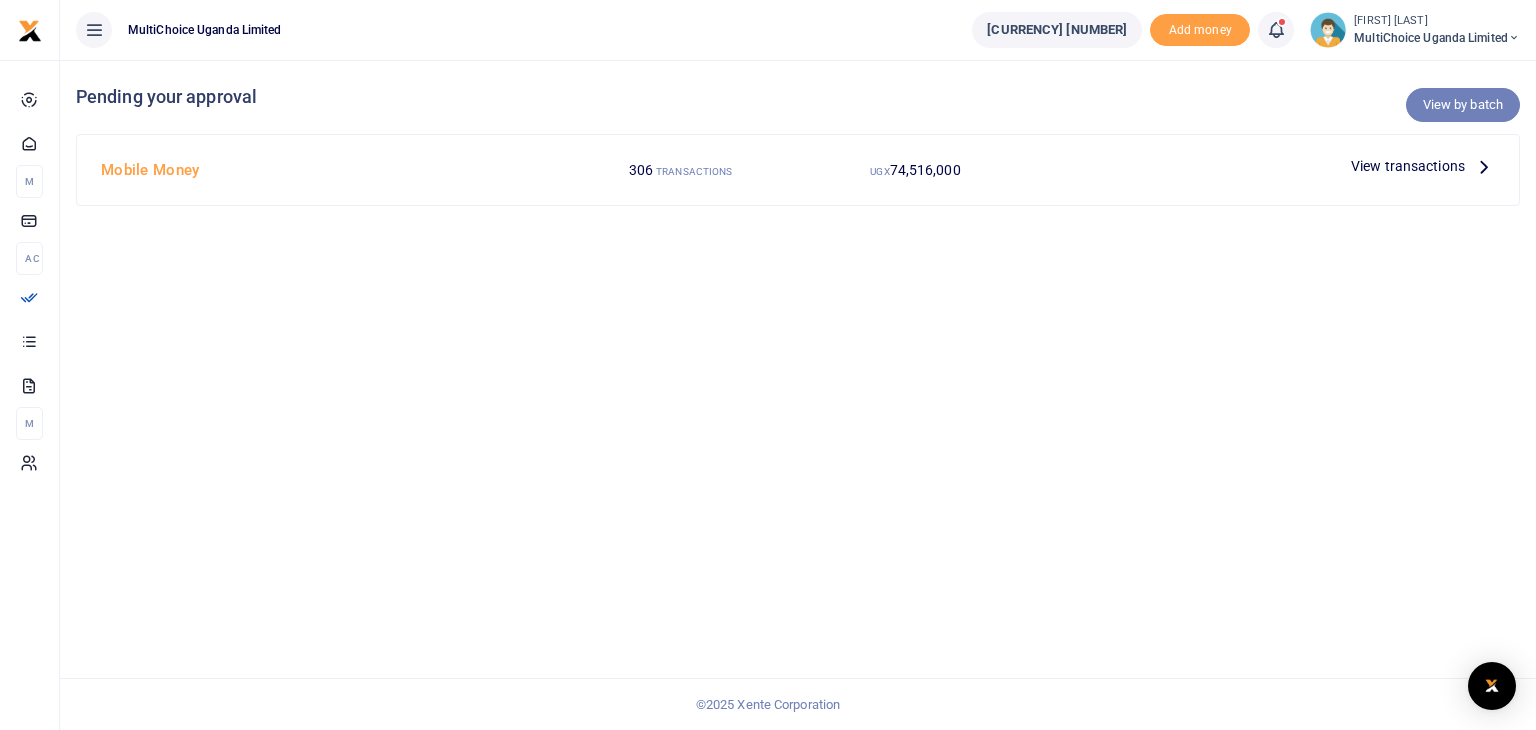 click on "View by batch" at bounding box center [1463, 105] 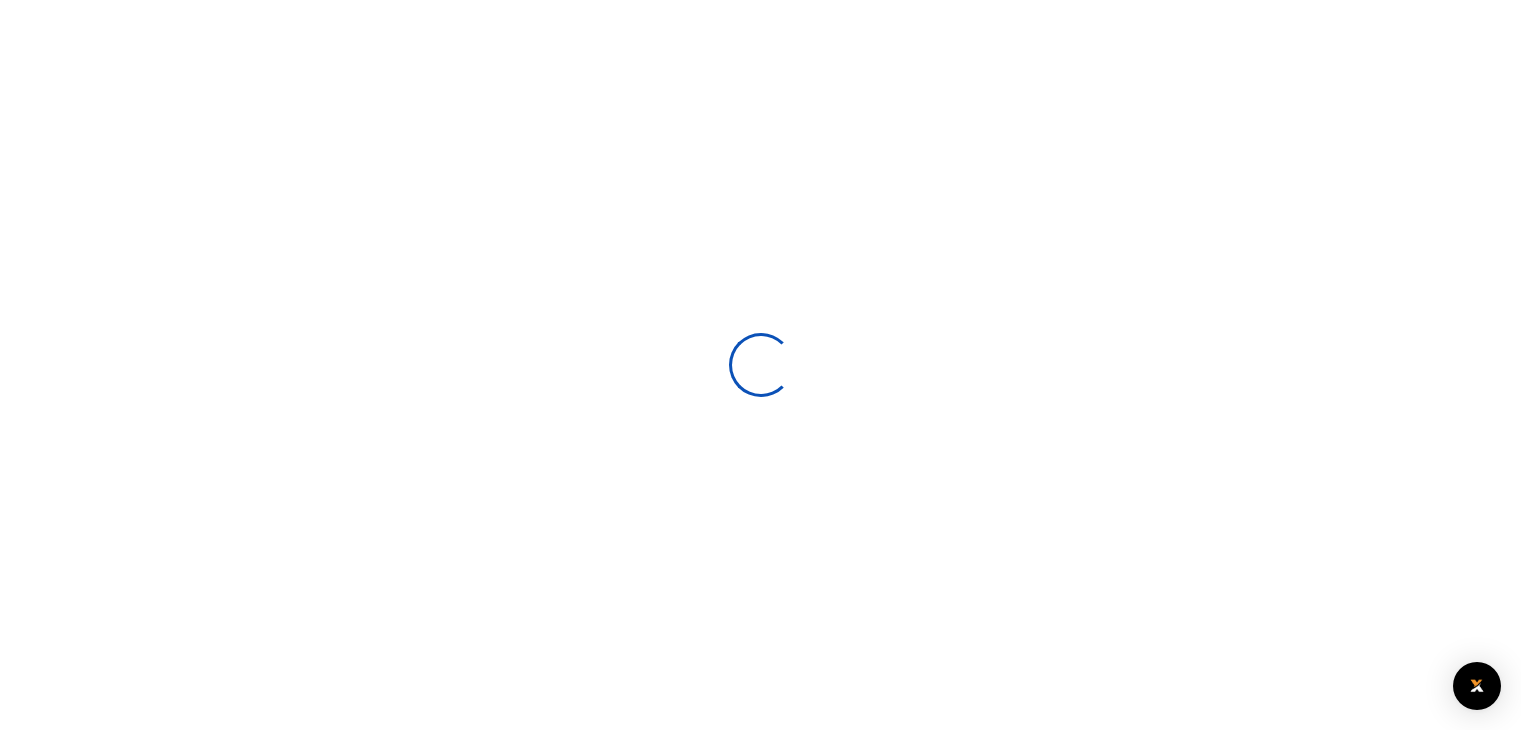 scroll, scrollTop: 0, scrollLeft: 0, axis: both 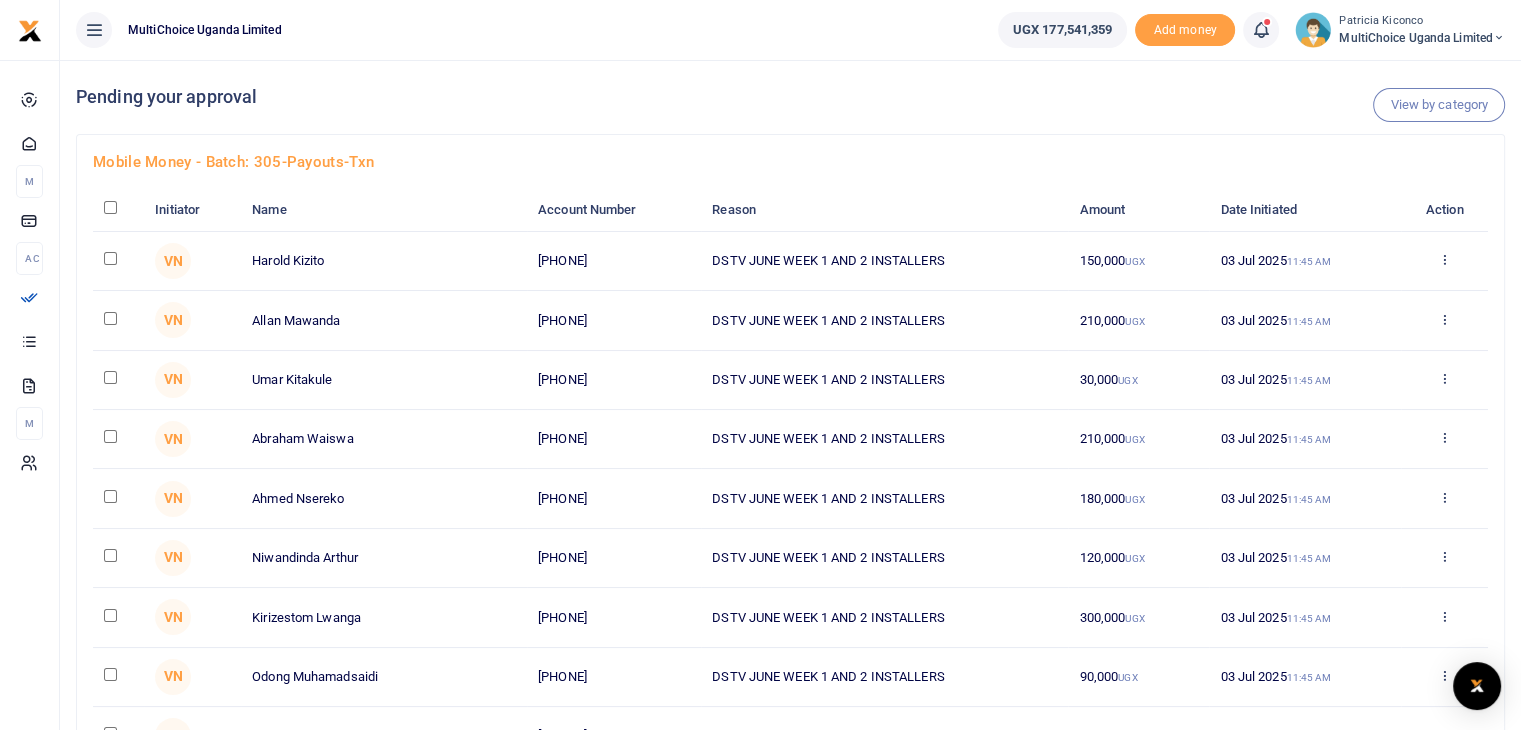 click at bounding box center [110, 207] 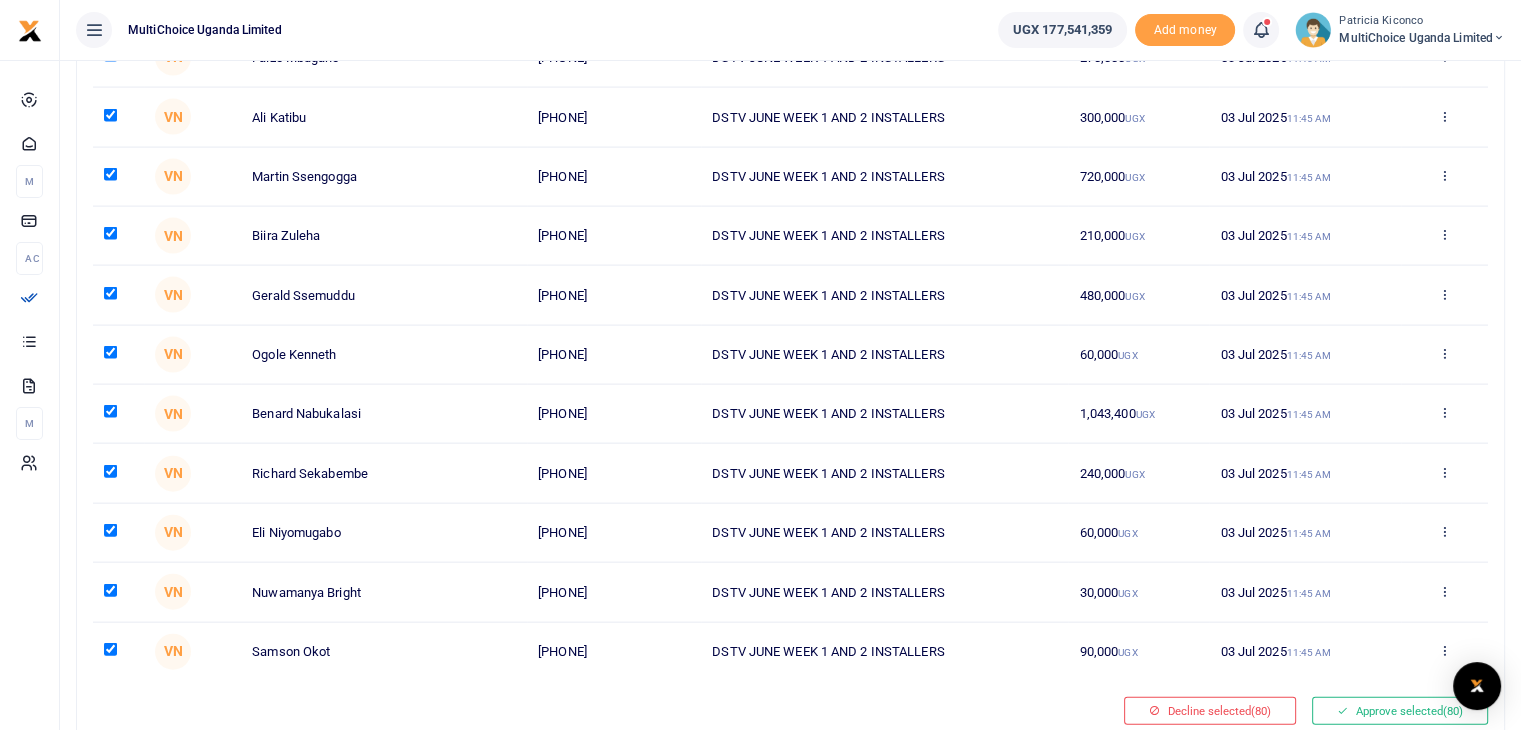 scroll, scrollTop: 4365, scrollLeft: 0, axis: vertical 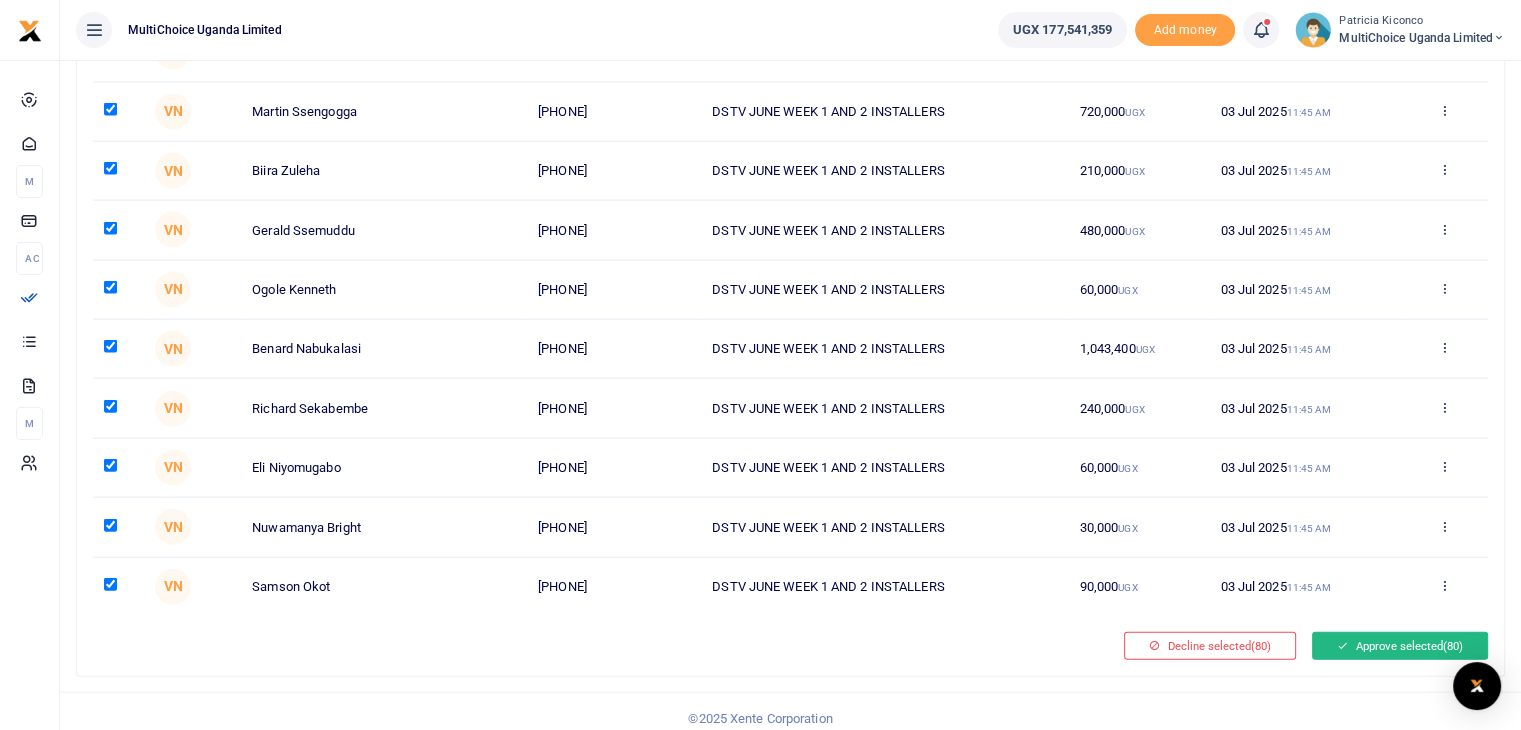 click on "Approve selected  (80)" at bounding box center [1400, 646] 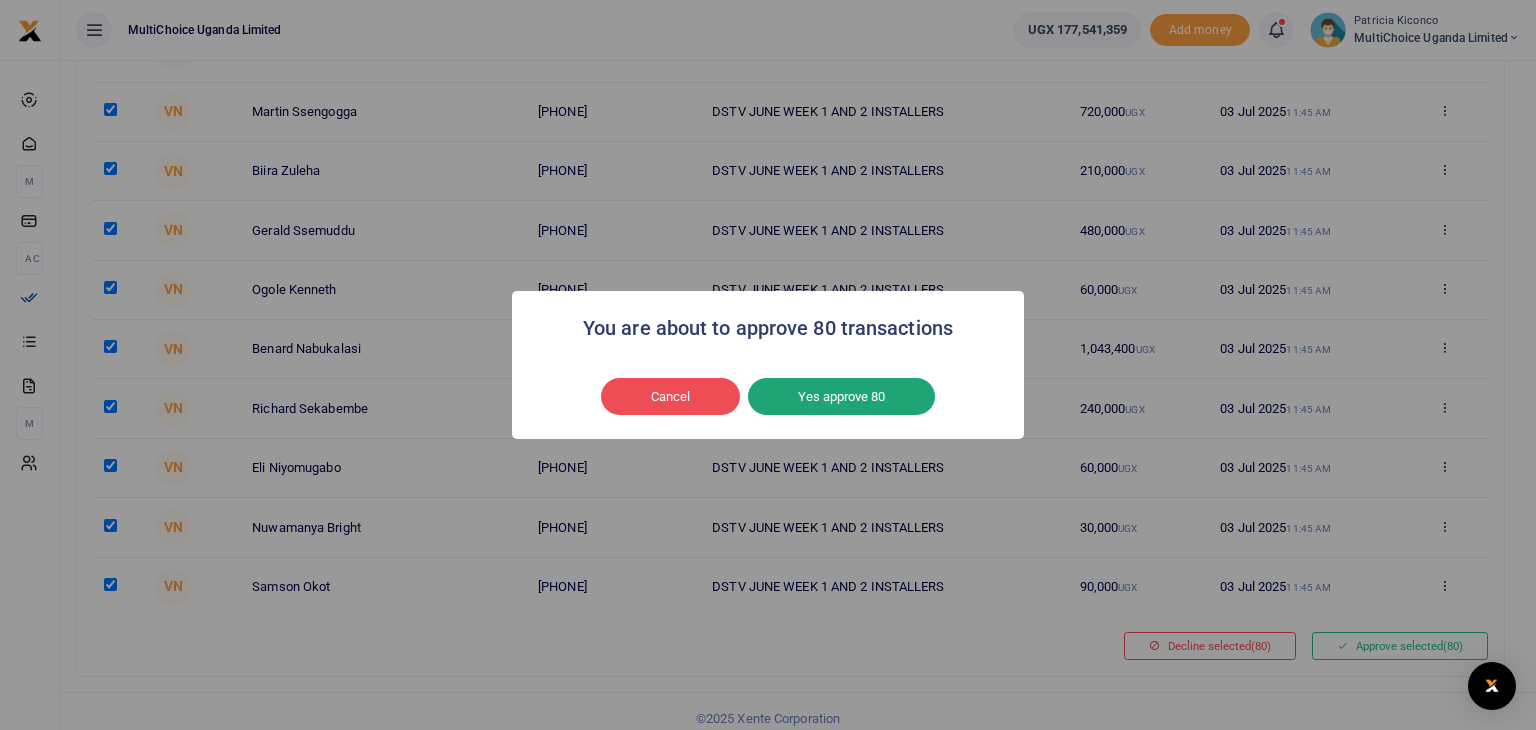 click on "Yes approve 80" at bounding box center (841, 397) 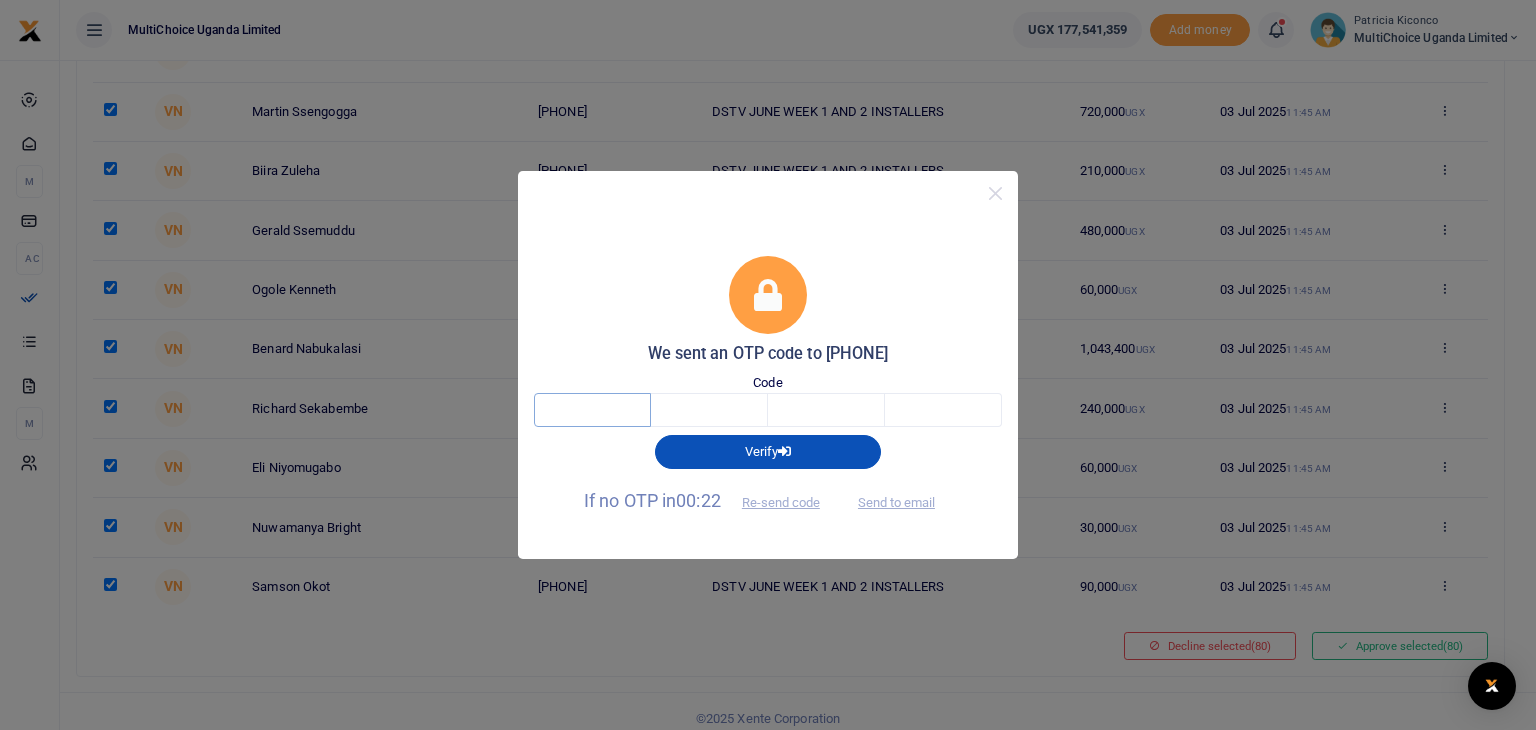 click at bounding box center (592, 410) 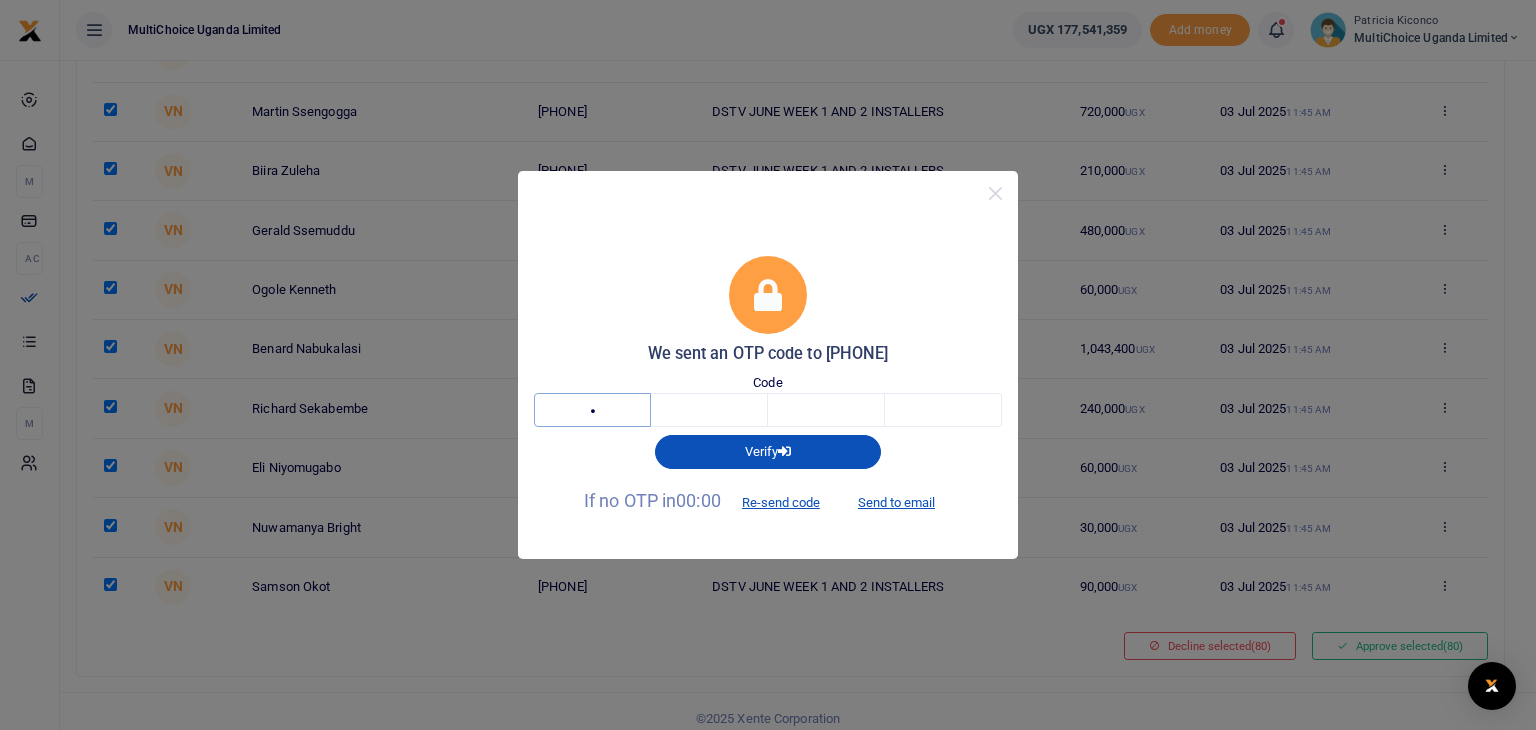 type on "9" 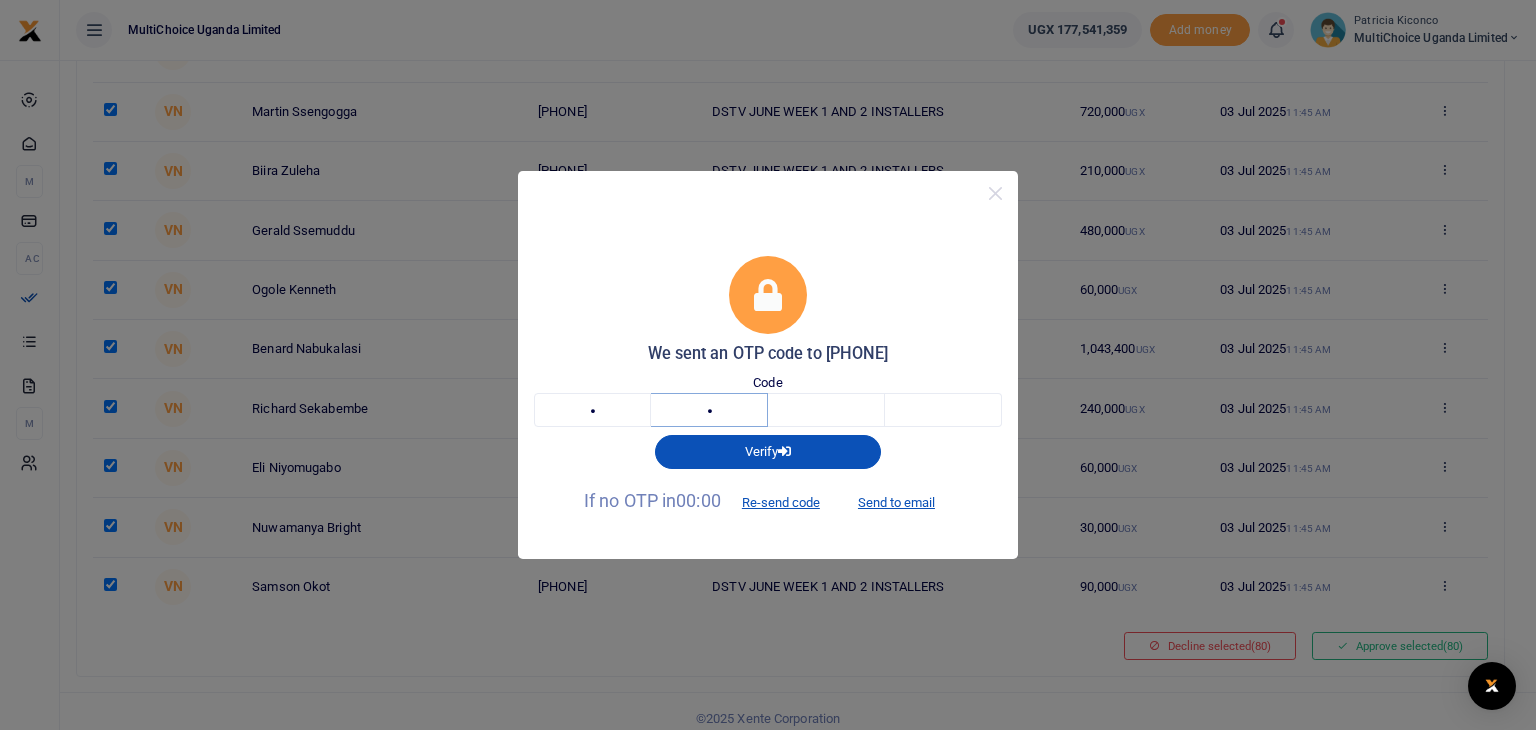 type on "4" 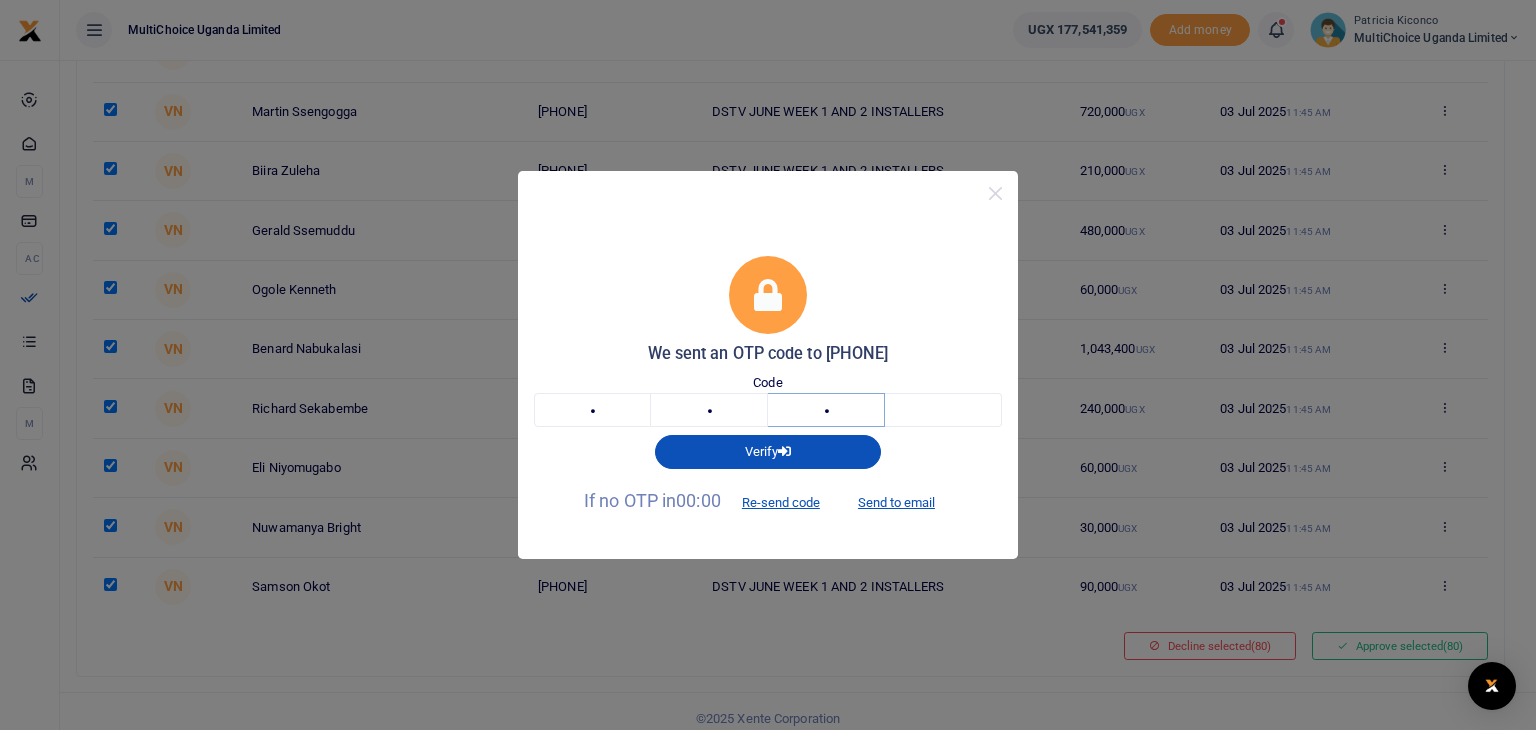 type on "7" 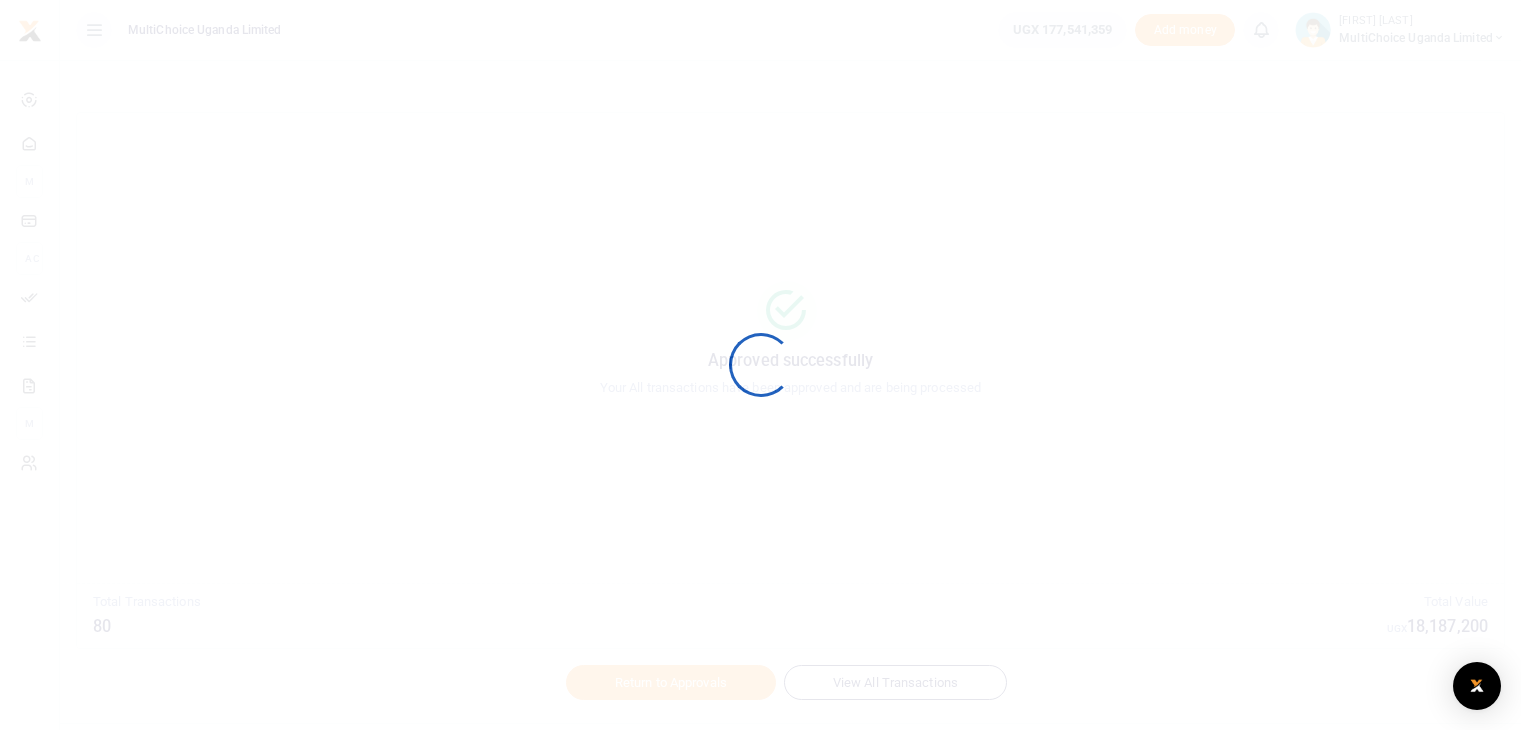 scroll, scrollTop: 0, scrollLeft: 0, axis: both 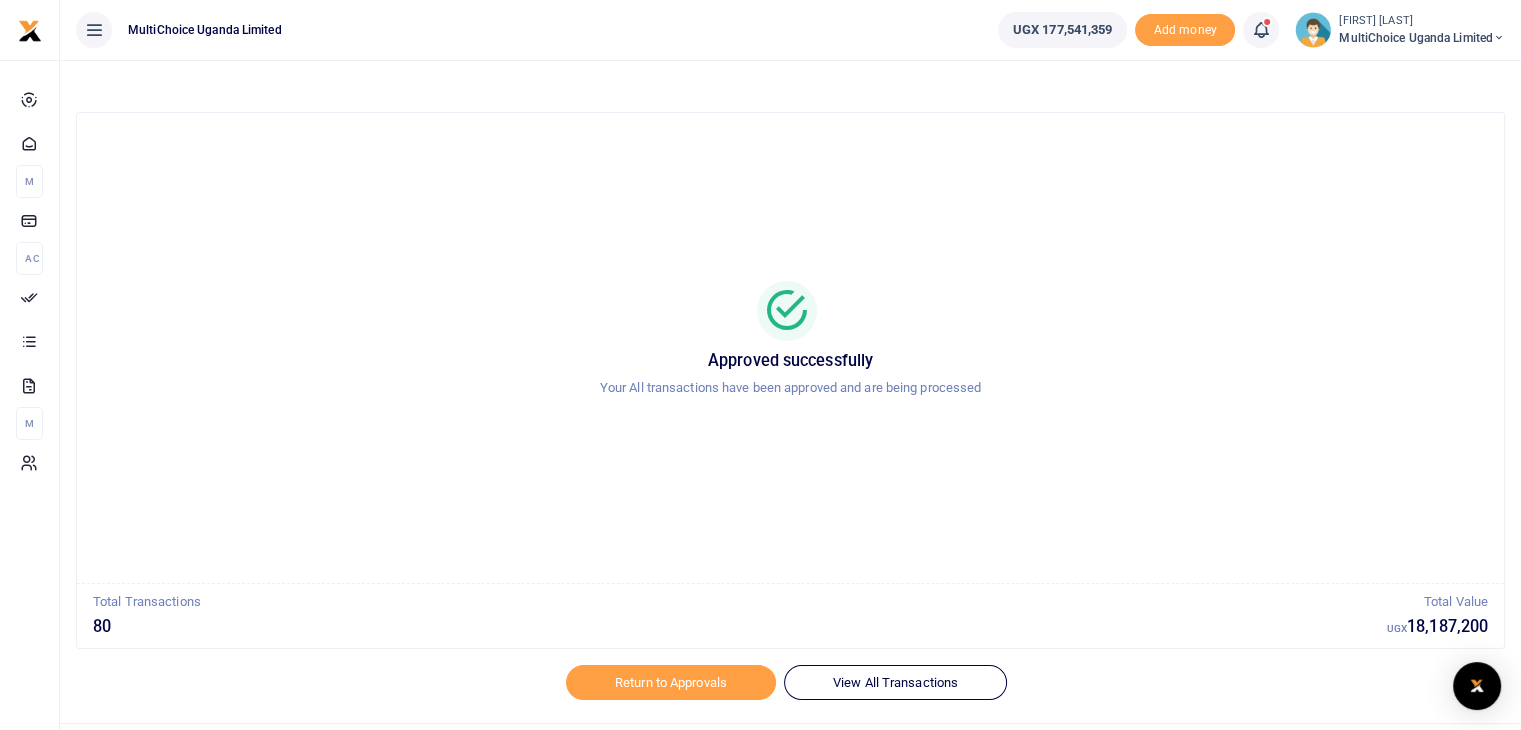 click on "MultiChoice Uganda Limited" at bounding box center [1422, 38] 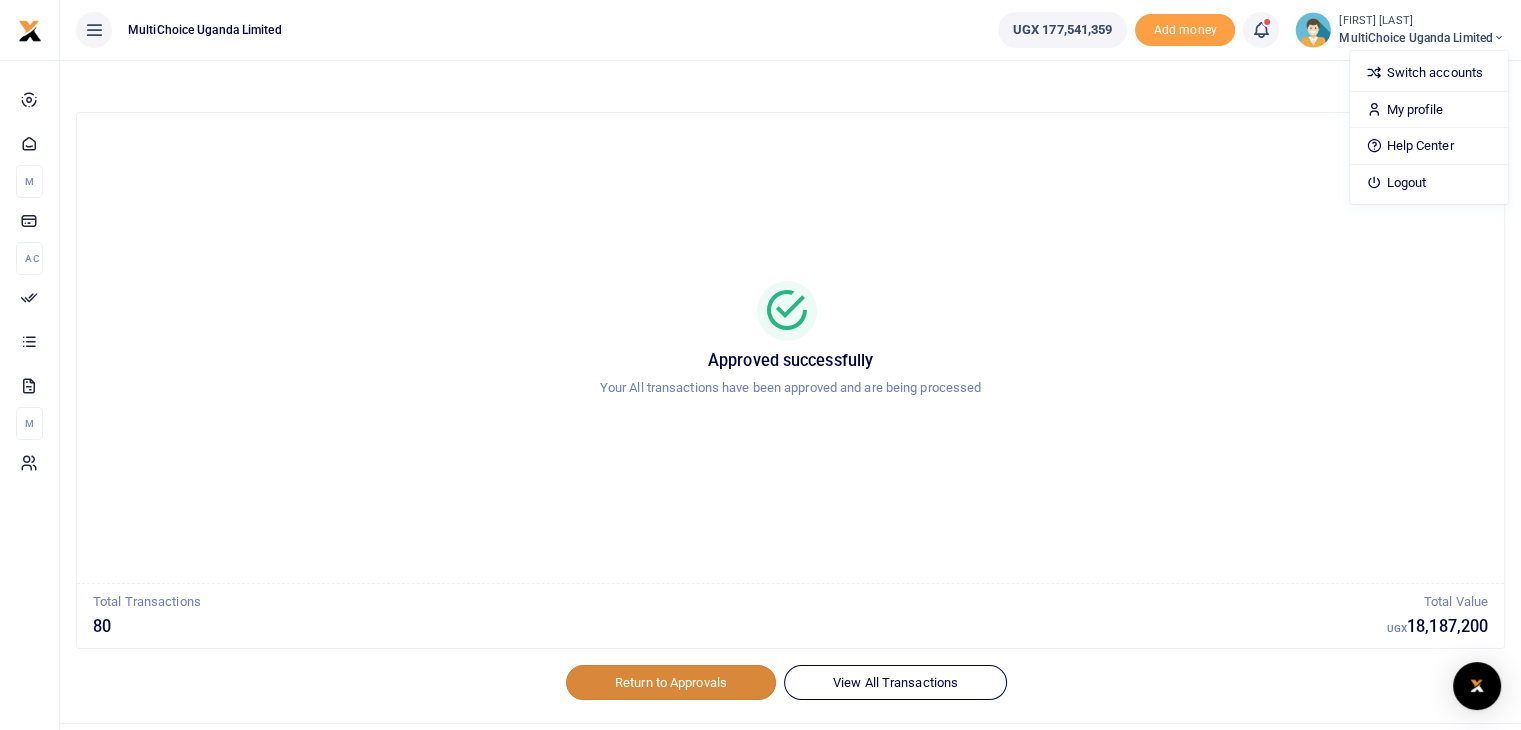 click on "Return to Approvals" at bounding box center (671, 682) 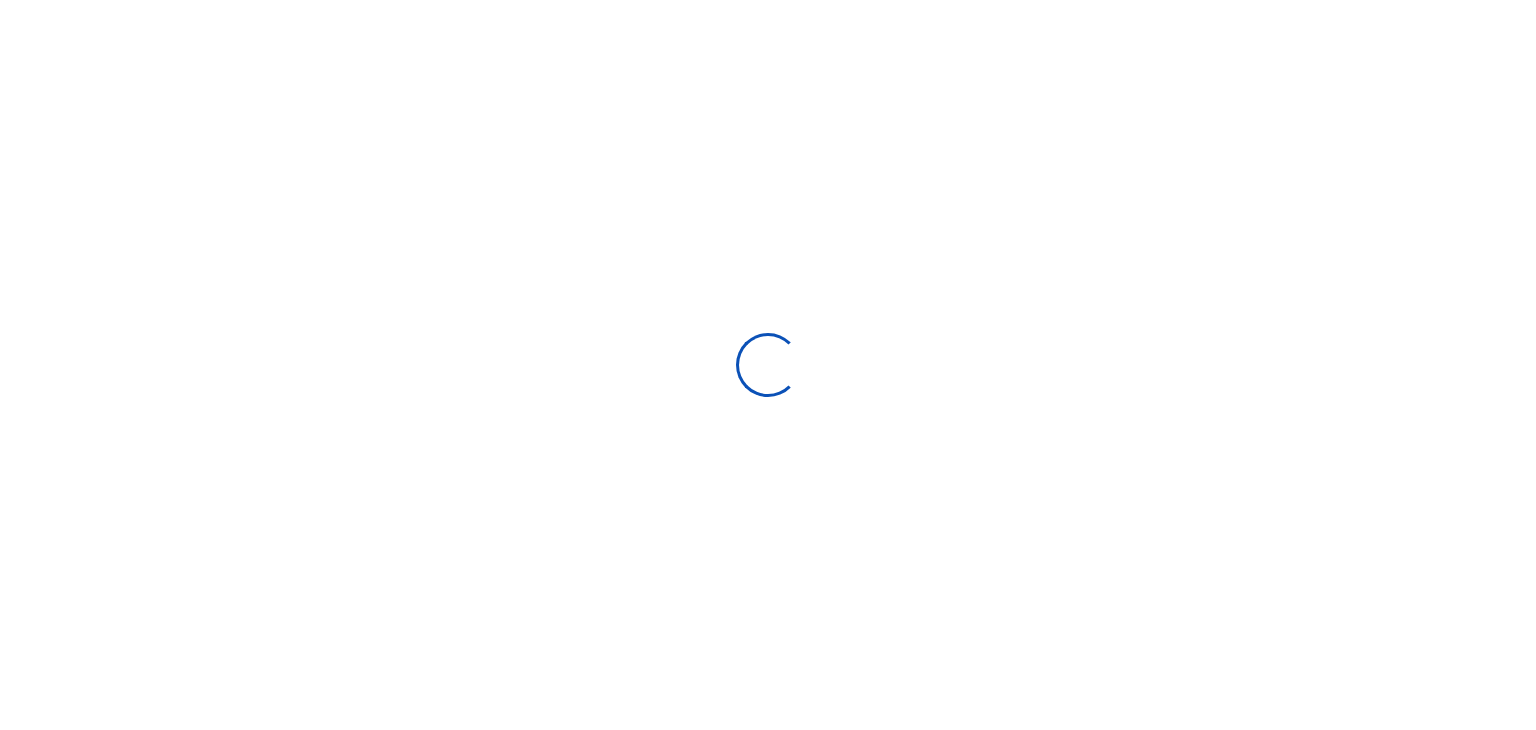 scroll, scrollTop: 0, scrollLeft: 0, axis: both 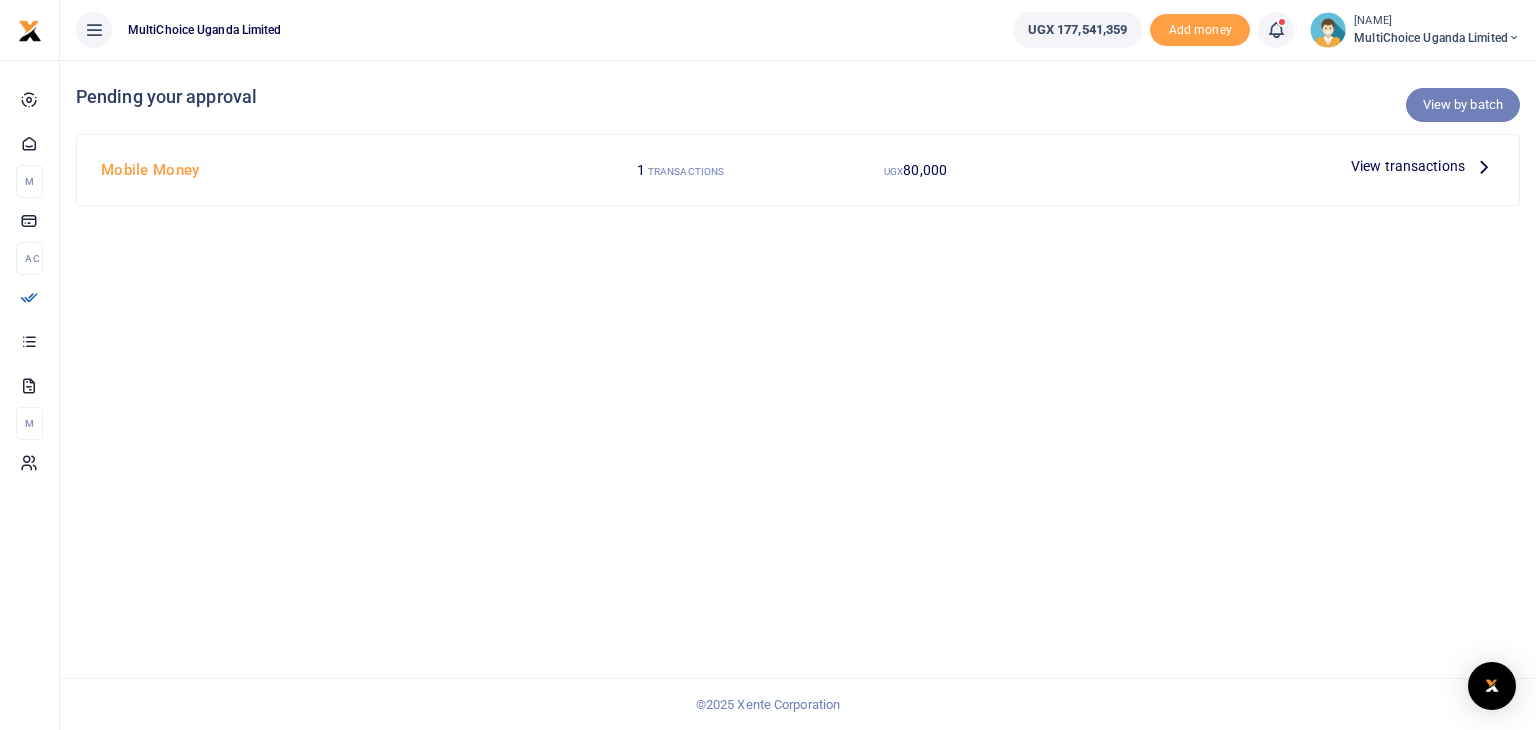 click on "View by batch" at bounding box center (1463, 105) 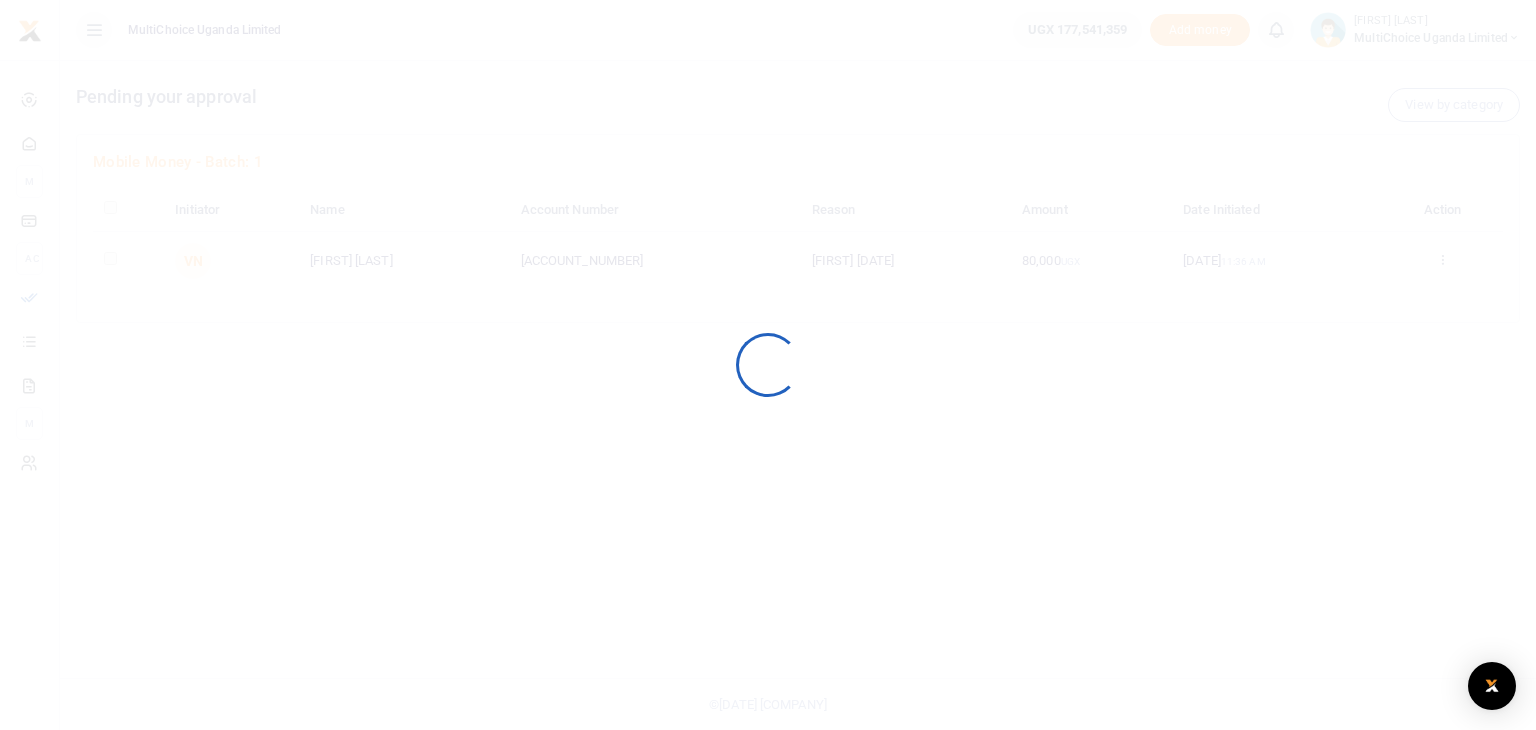 scroll, scrollTop: 0, scrollLeft: 0, axis: both 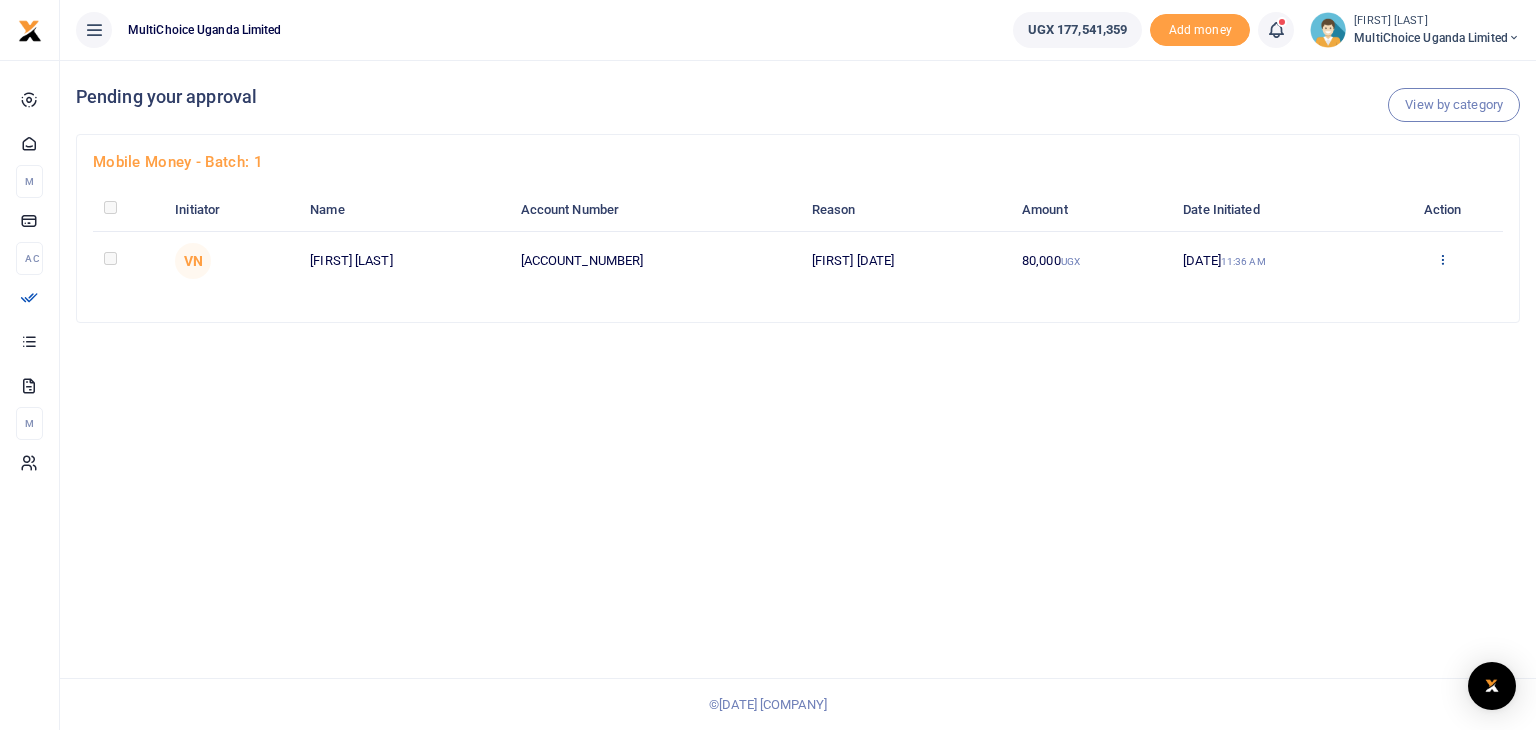 click at bounding box center [1450, 259] 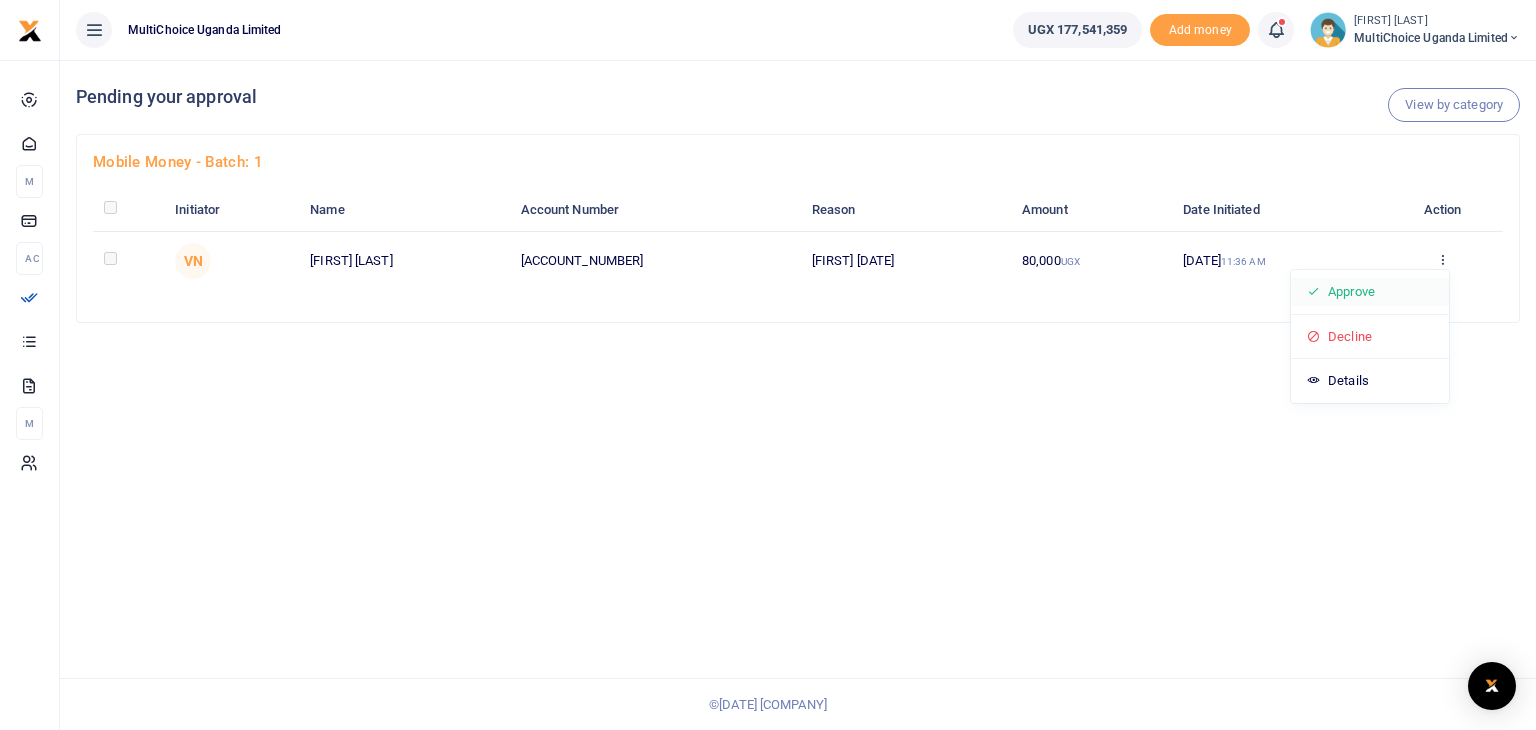 click on "Approve" at bounding box center (1370, 292) 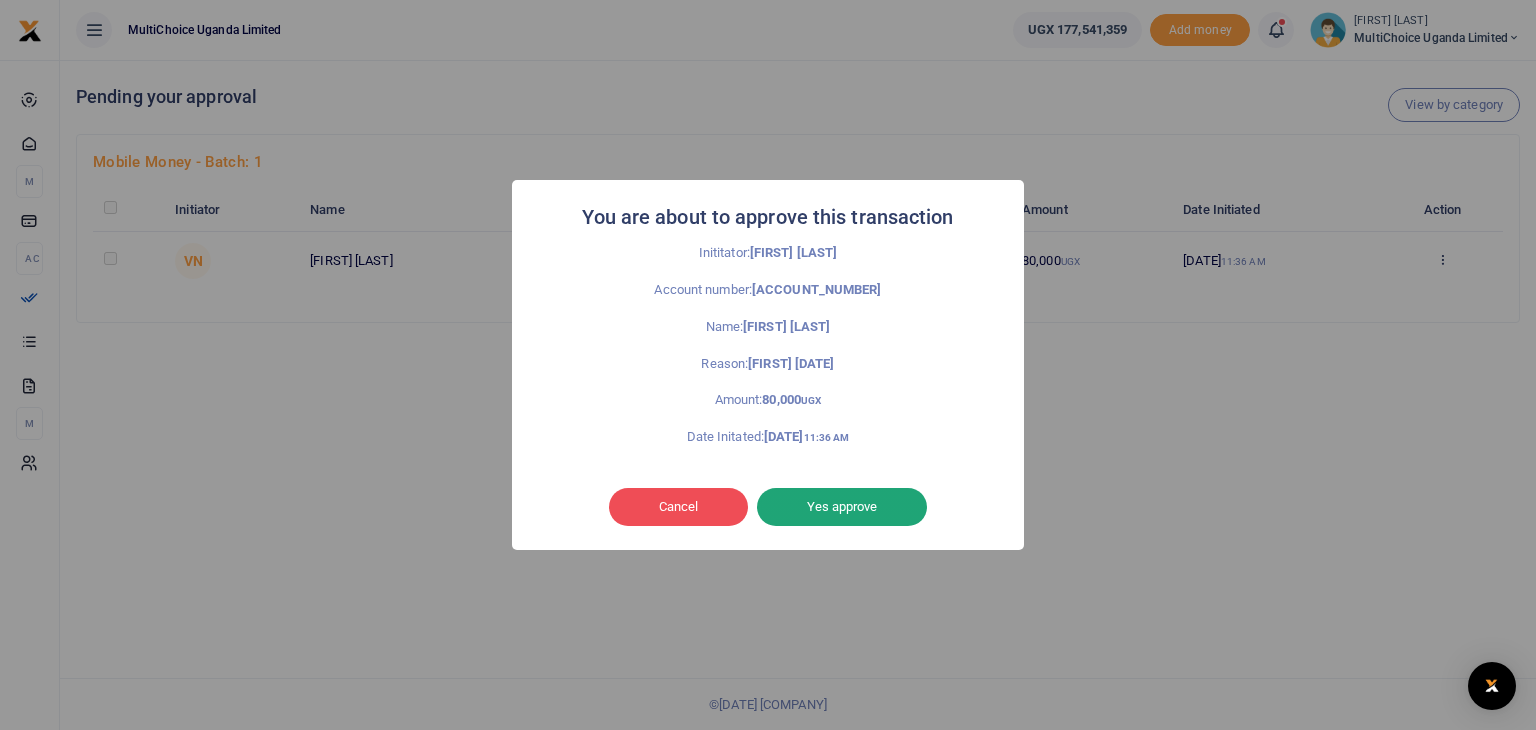 click on "Yes approve" at bounding box center (842, 507) 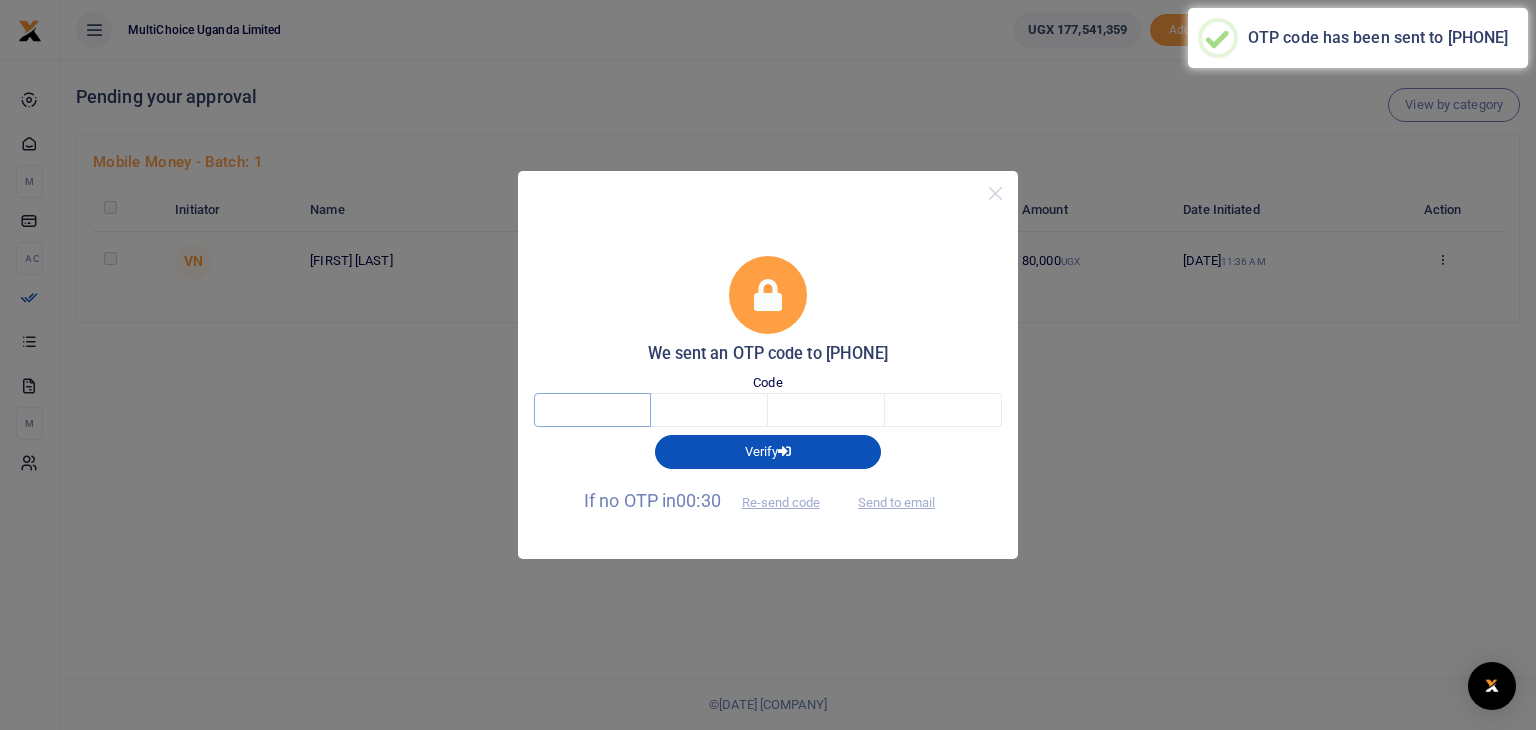 click at bounding box center [592, 410] 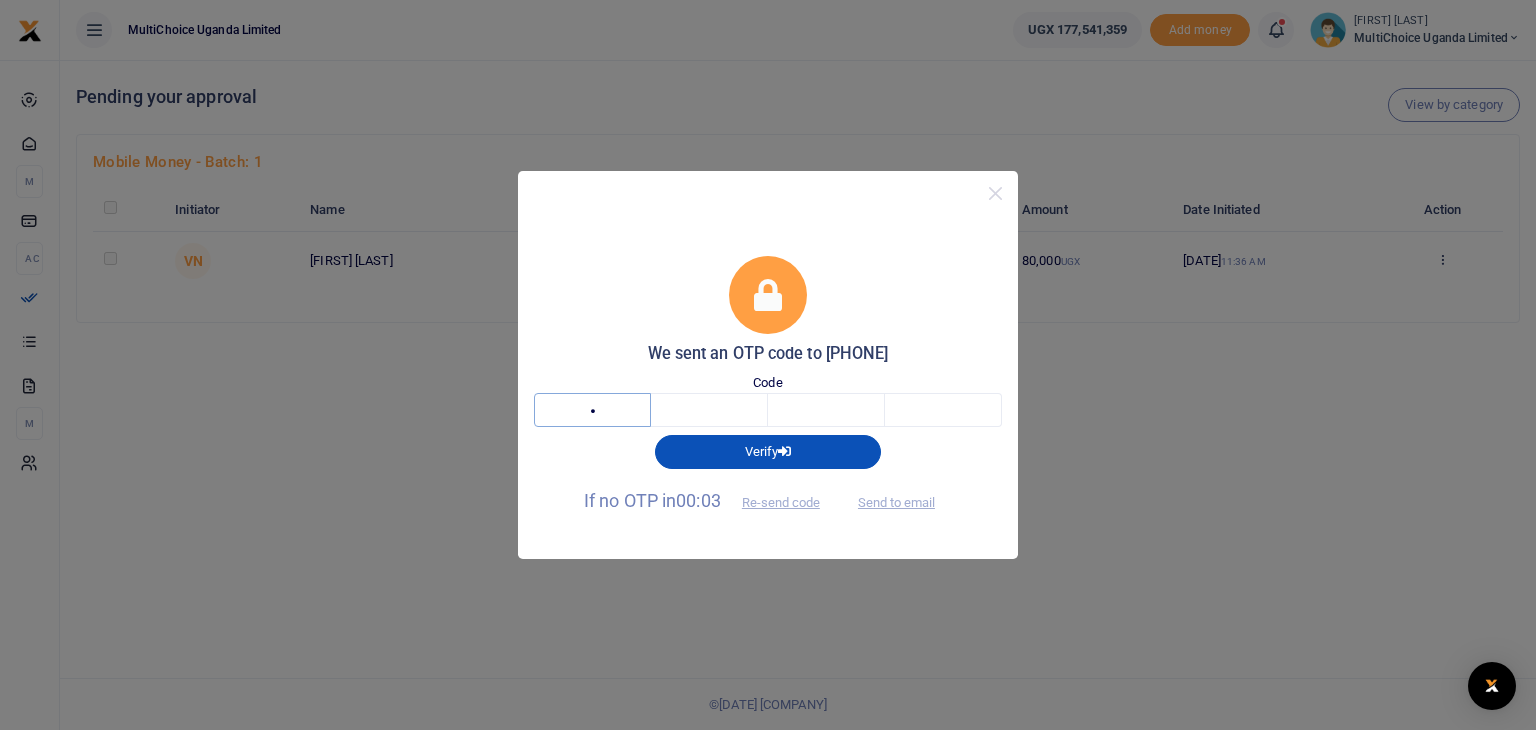 type on "8" 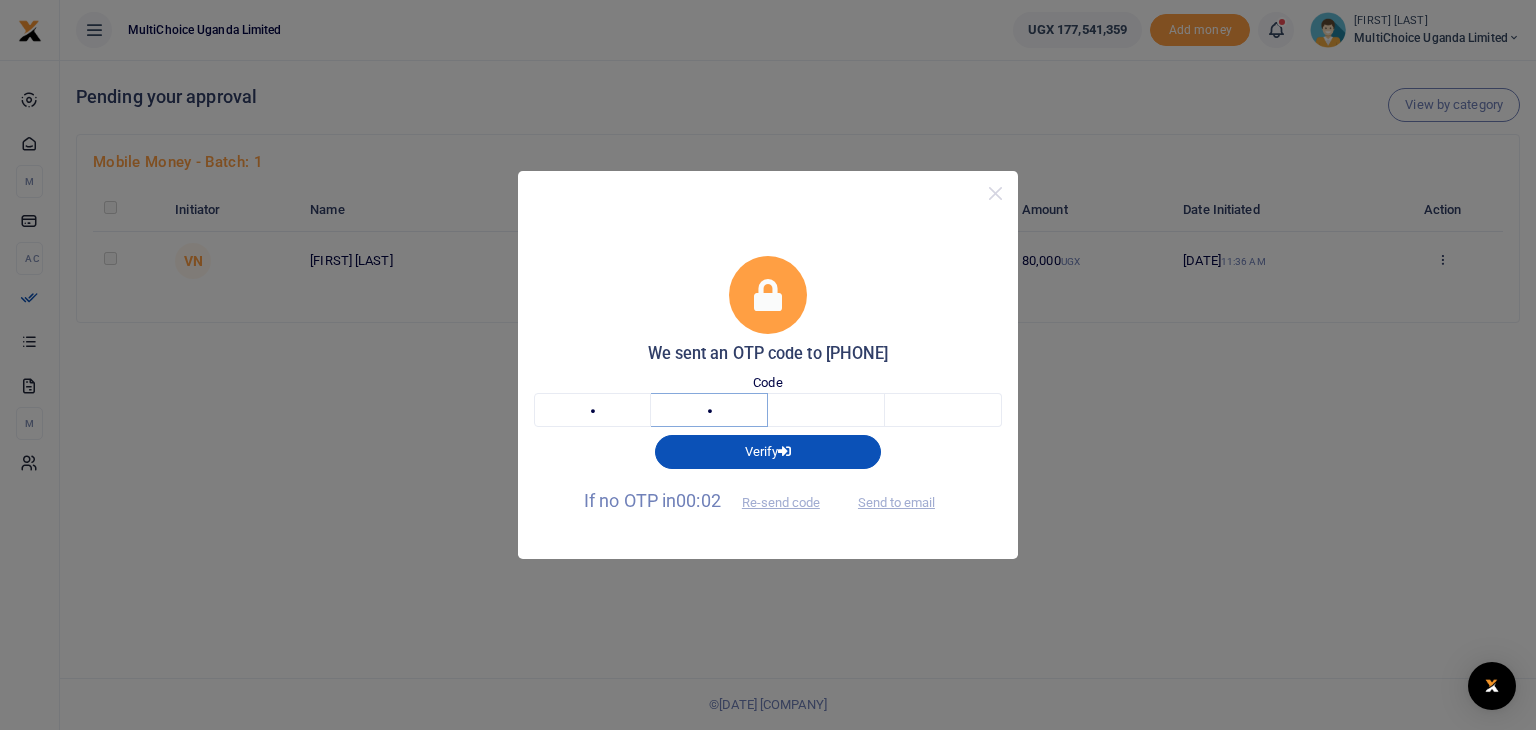 type on "3" 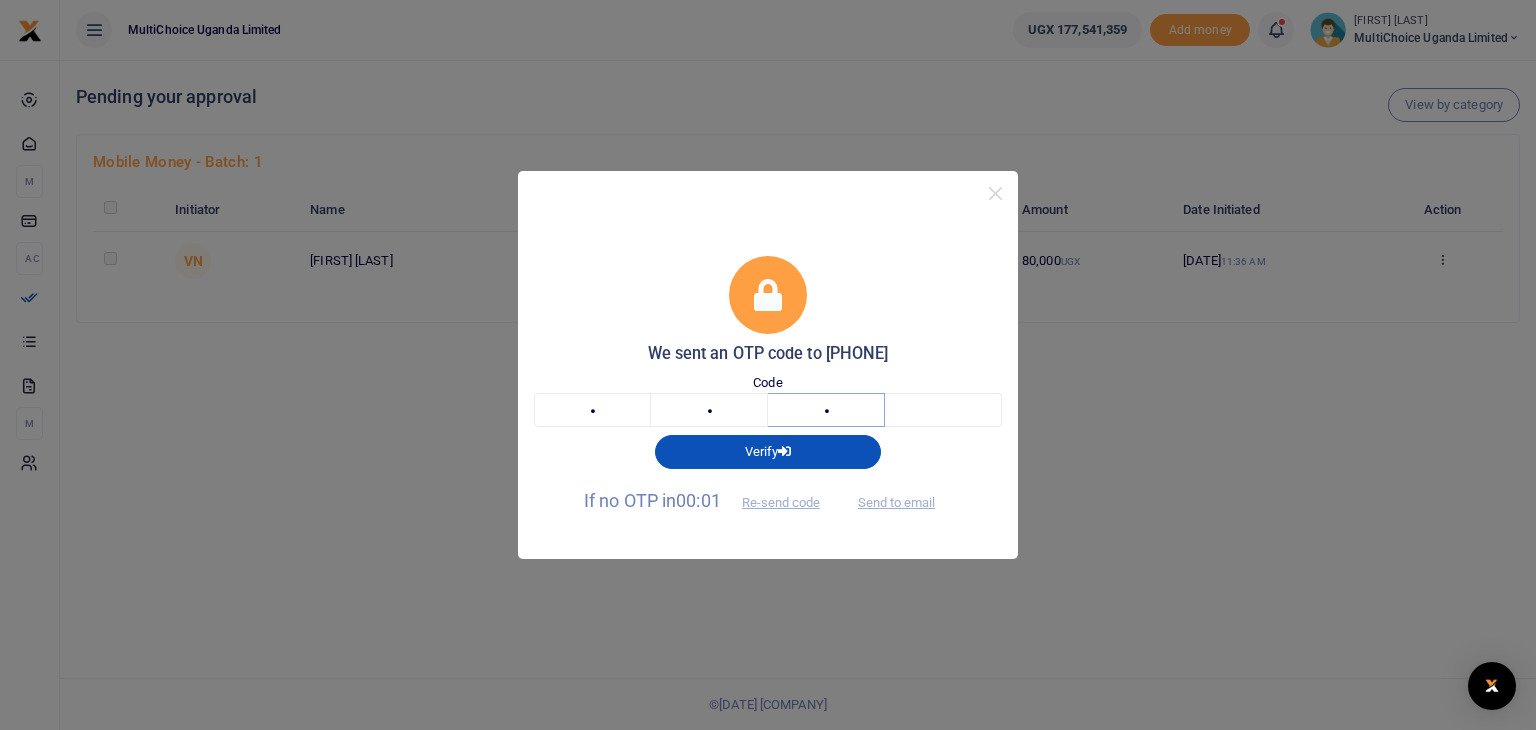 type on "7" 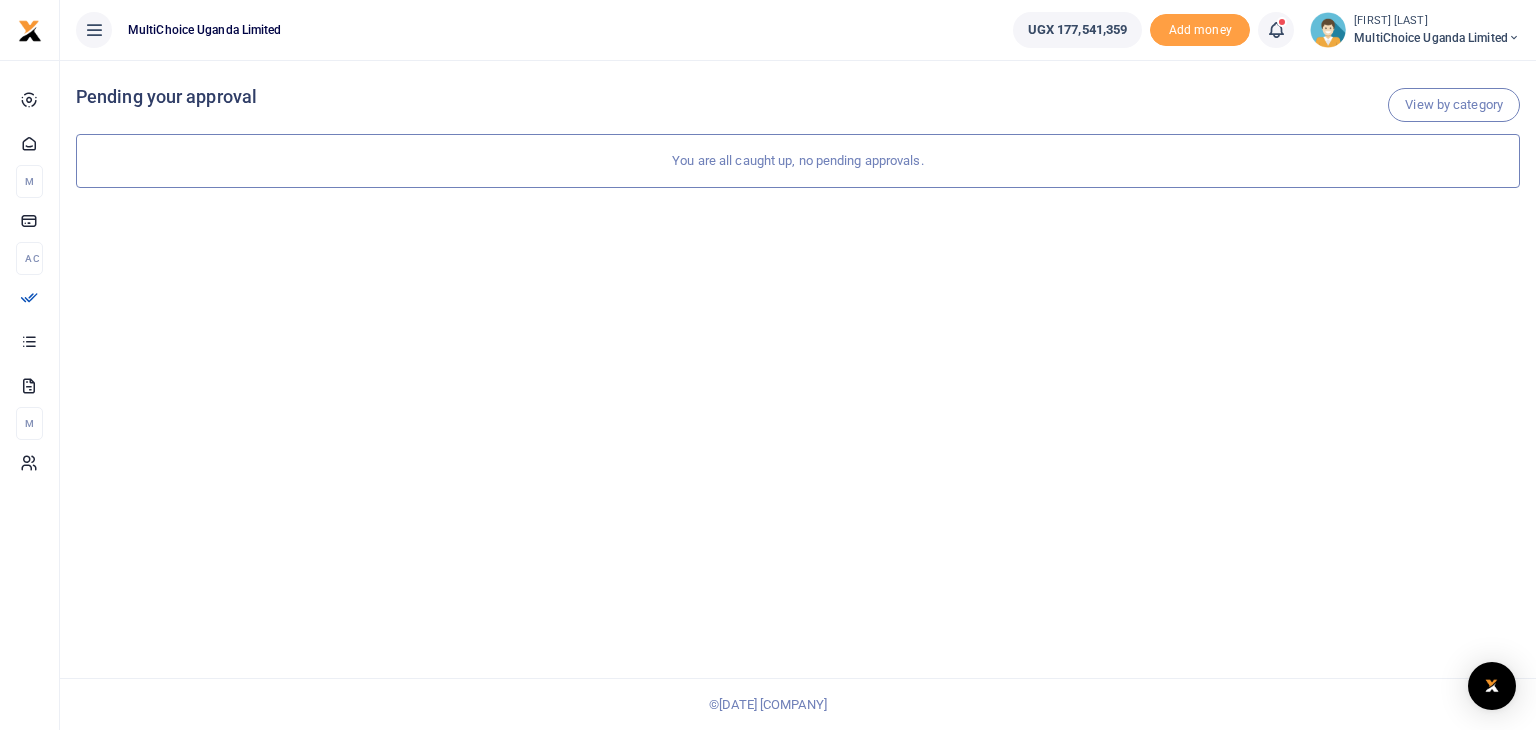 click on "MultiChoice Uganda Limited" at bounding box center (1437, 38) 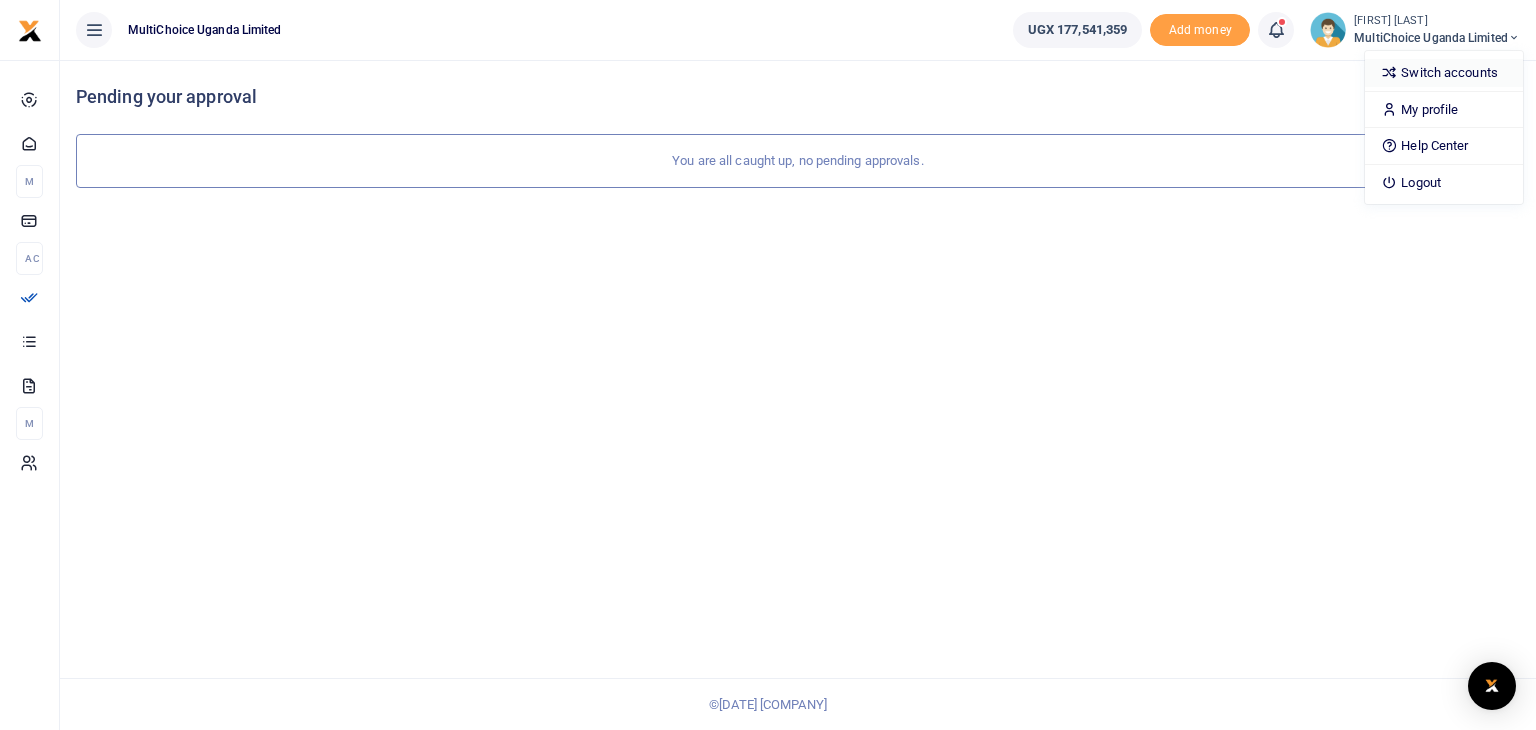 click on "Switch accounts" at bounding box center (1444, 73) 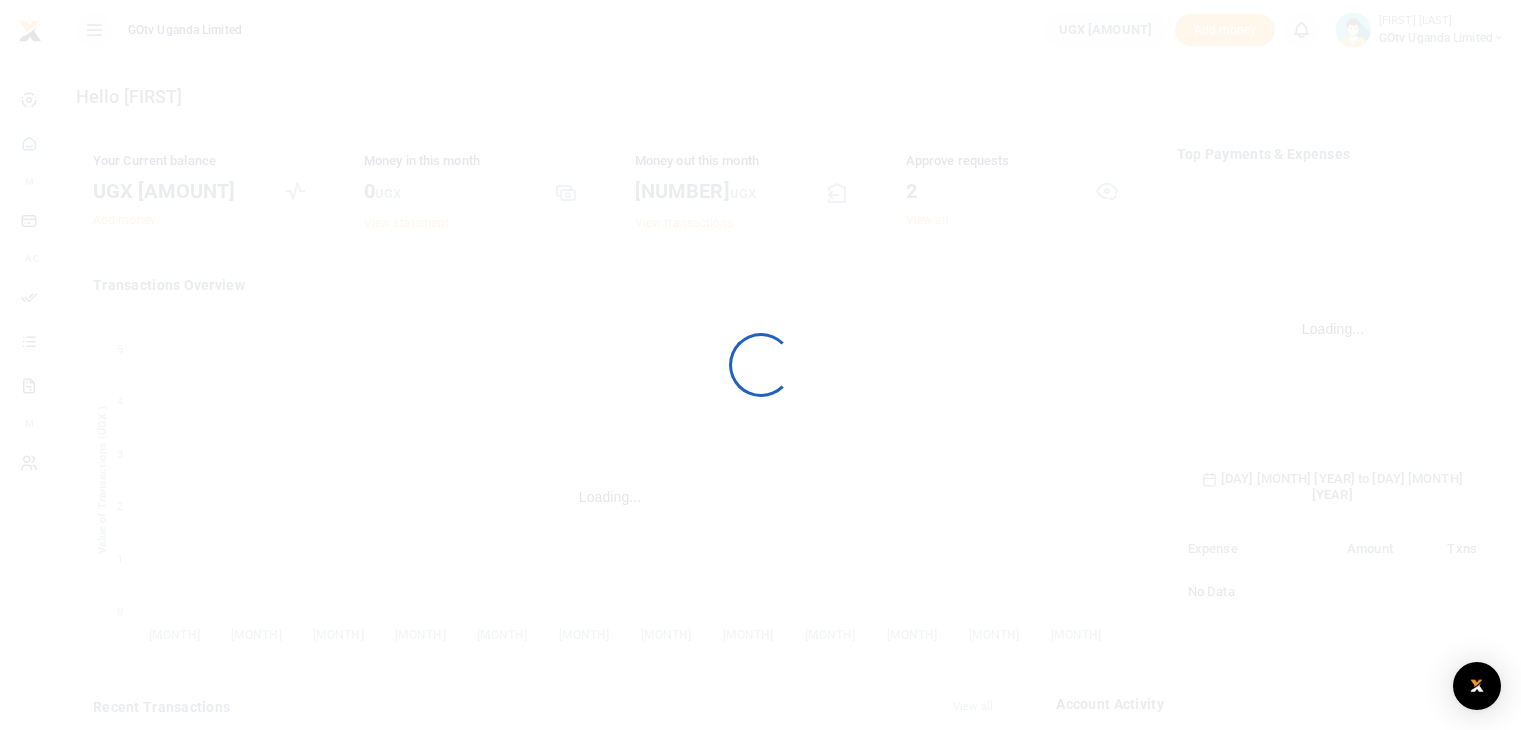 scroll, scrollTop: 0, scrollLeft: 0, axis: both 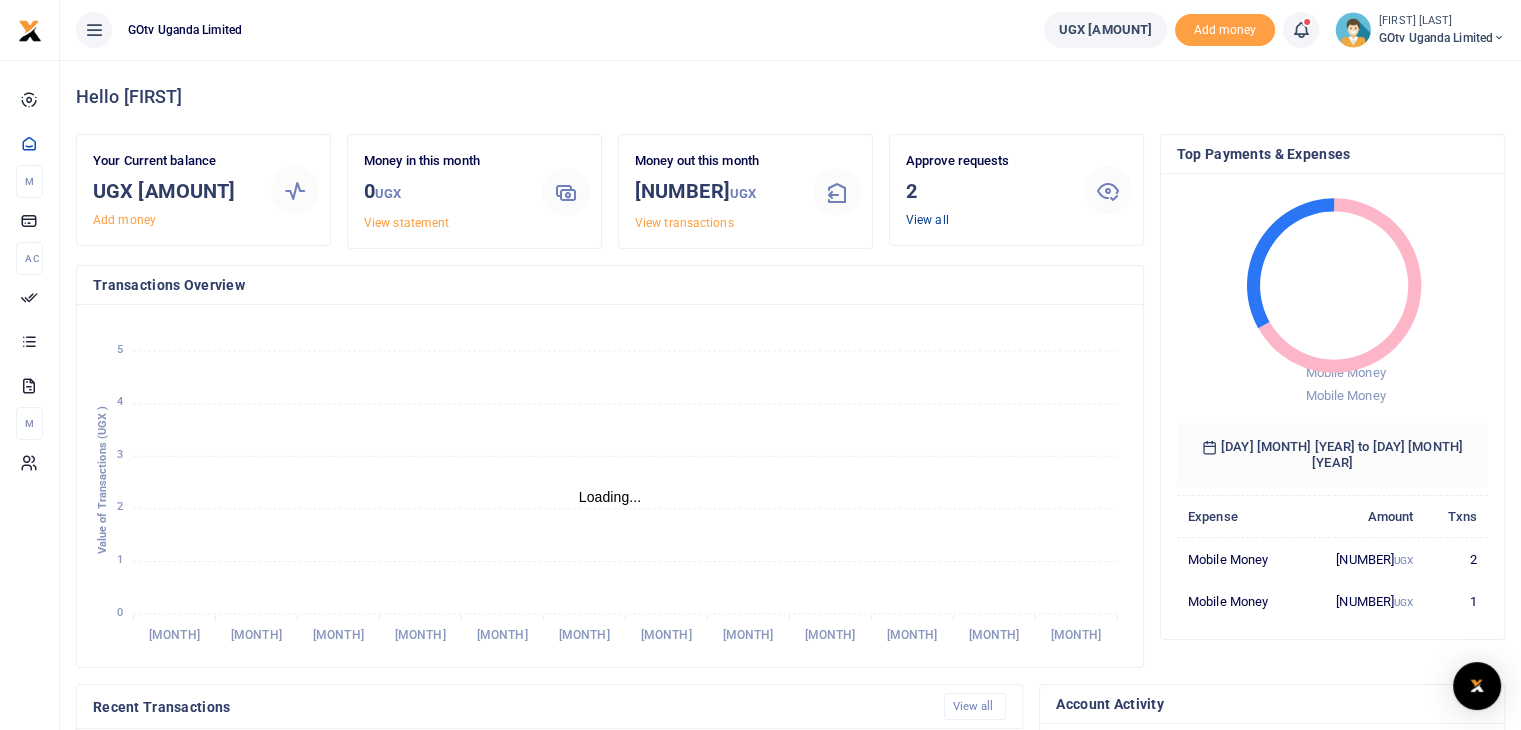click on "View all" at bounding box center [927, 220] 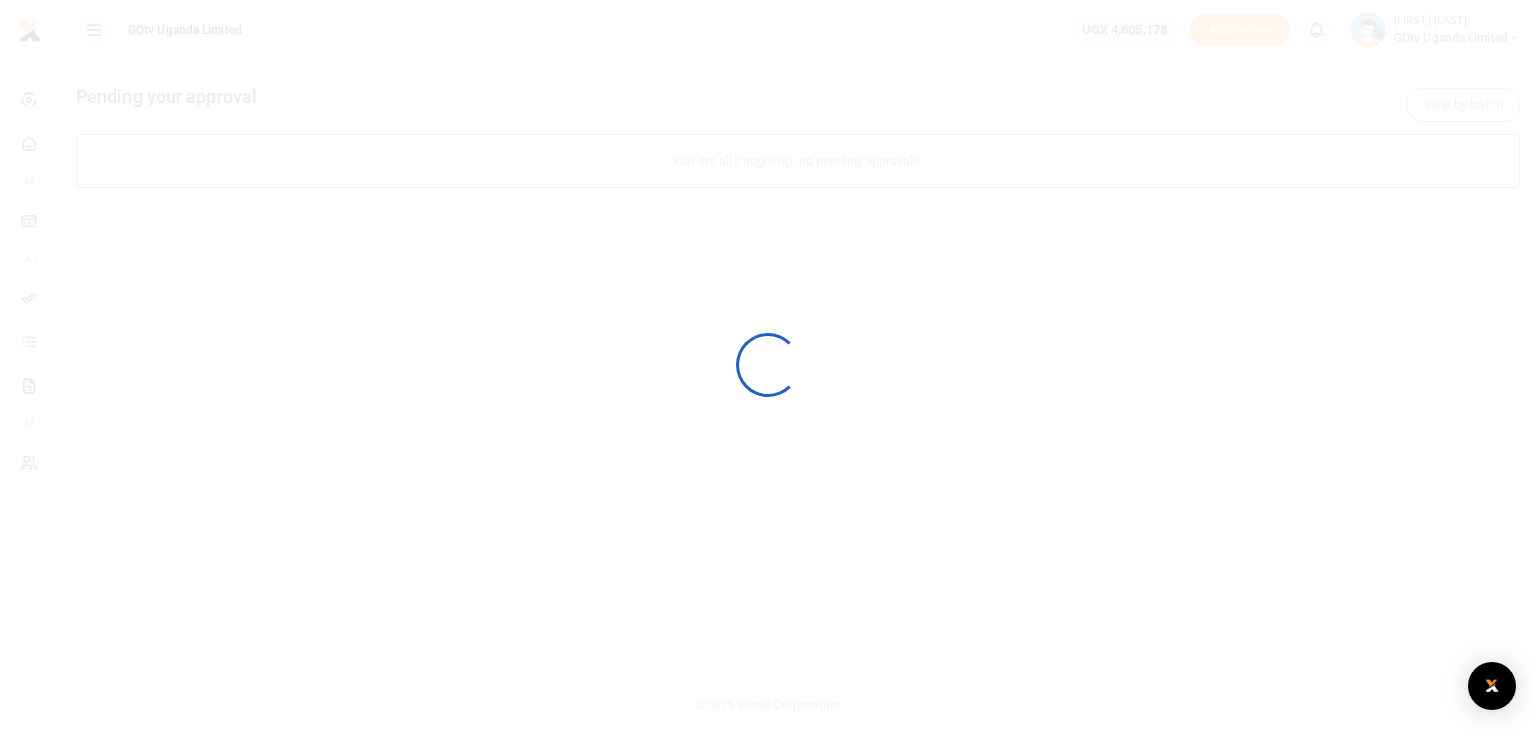 scroll, scrollTop: 0, scrollLeft: 0, axis: both 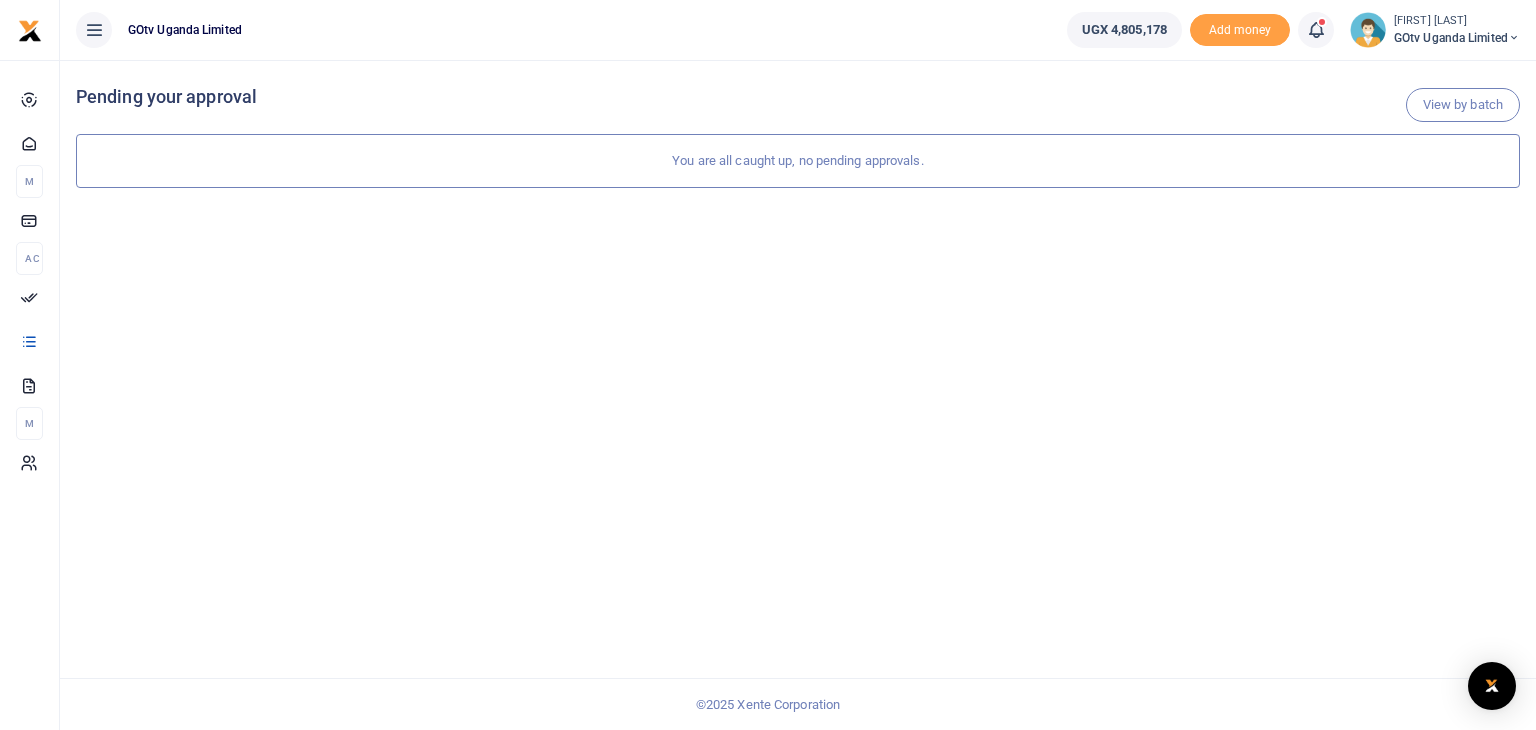 click on "GOtv Uganda Limited" at bounding box center [1457, 38] 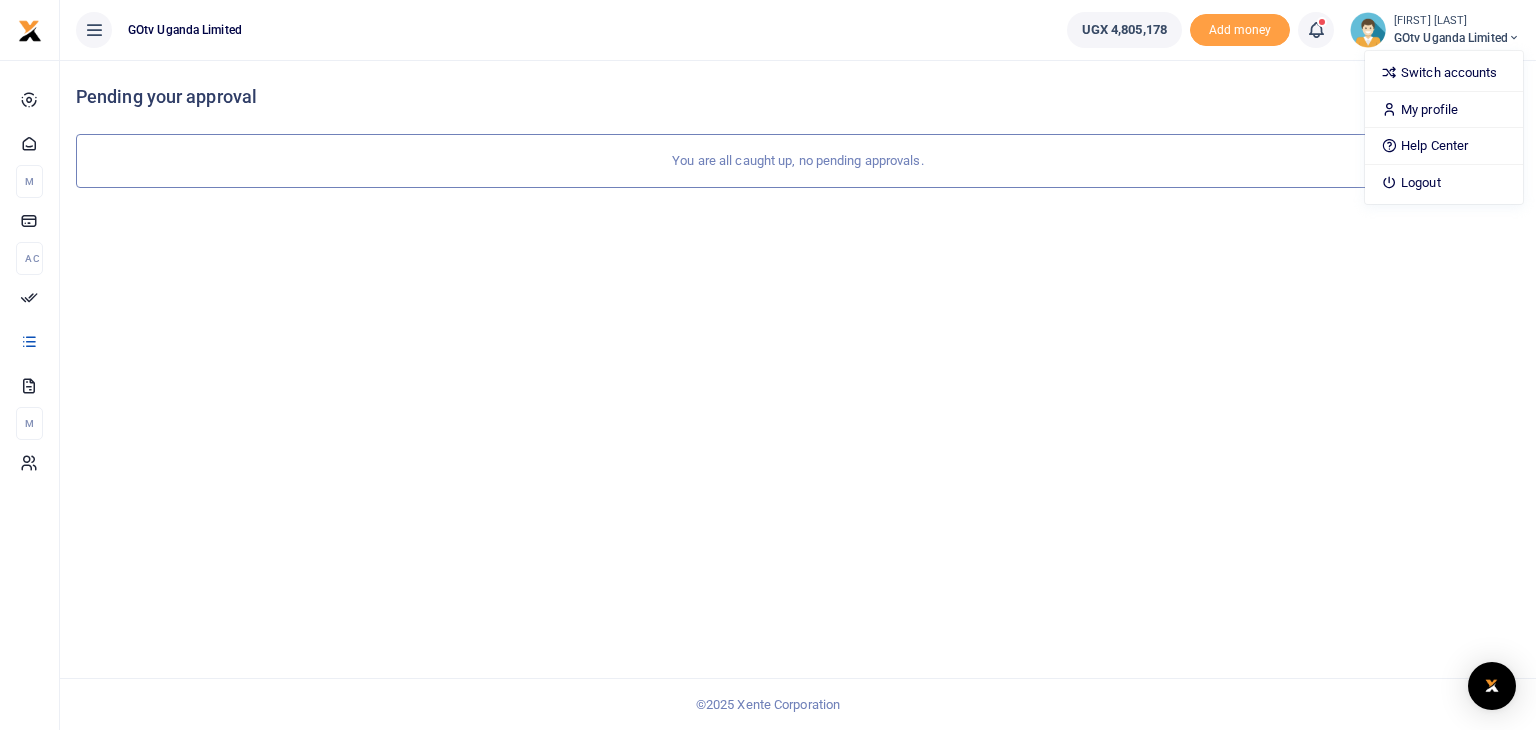 click on "GOtv Uganda Limited" at bounding box center (1457, 38) 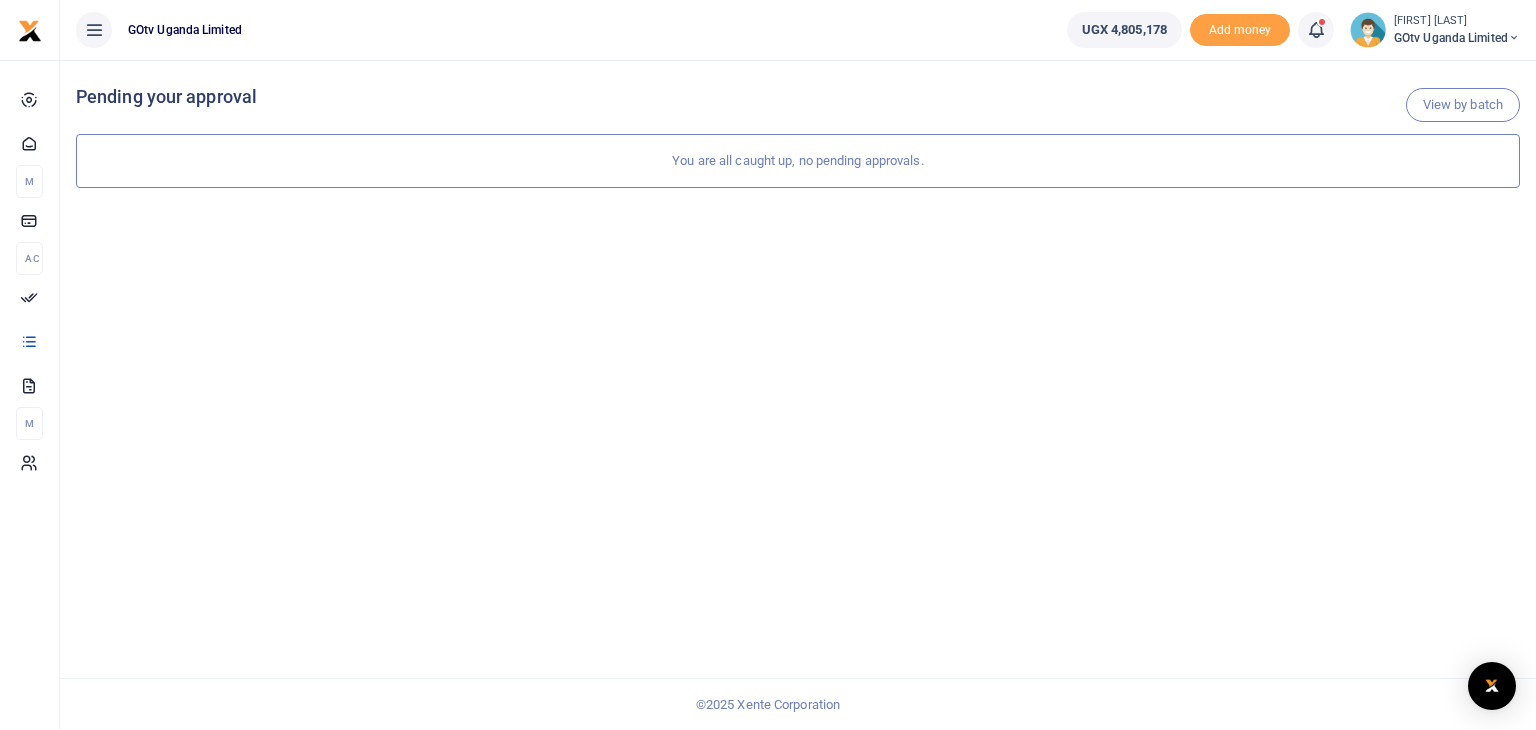 click on "GOtv Uganda Limited" at bounding box center [1457, 38] 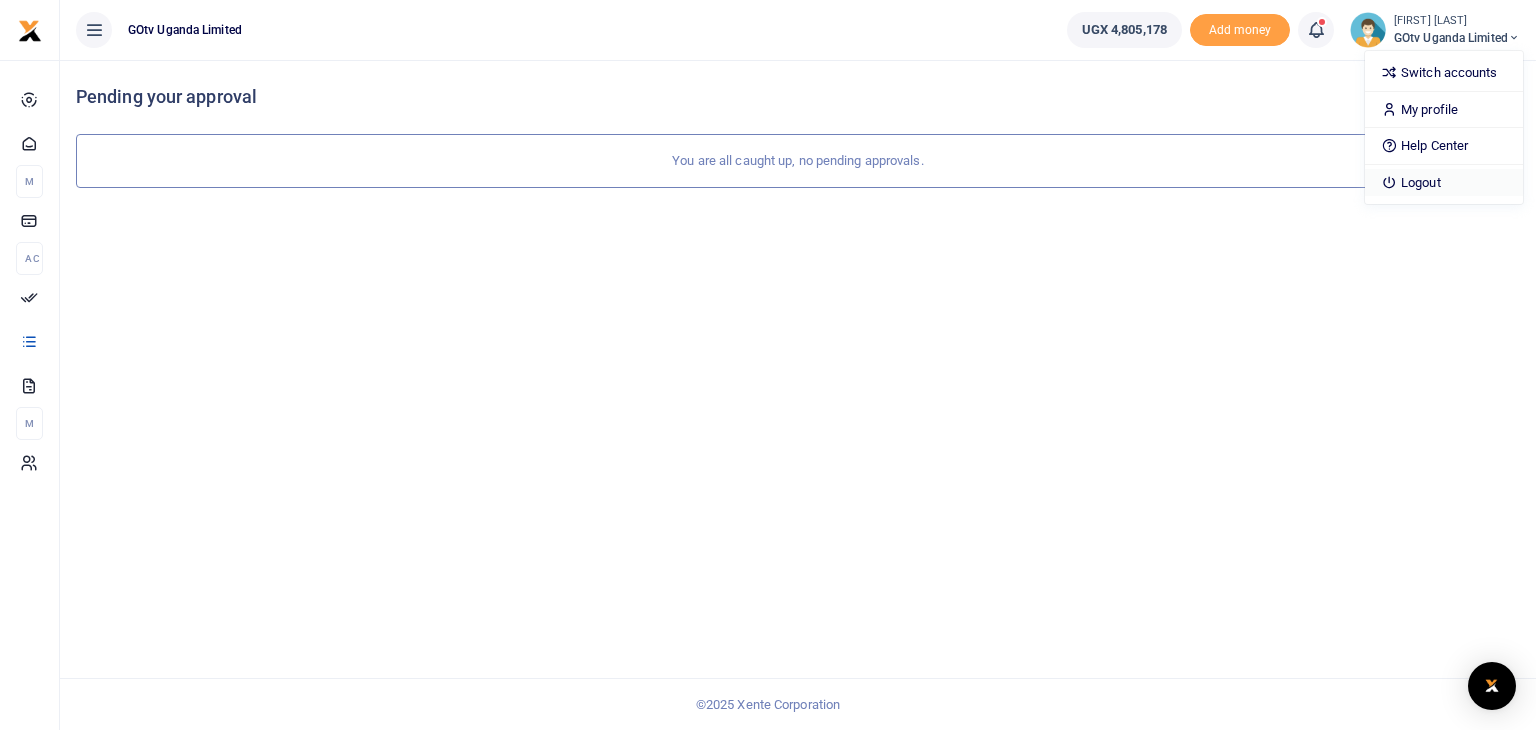 click on "Logout" at bounding box center (1444, 183) 